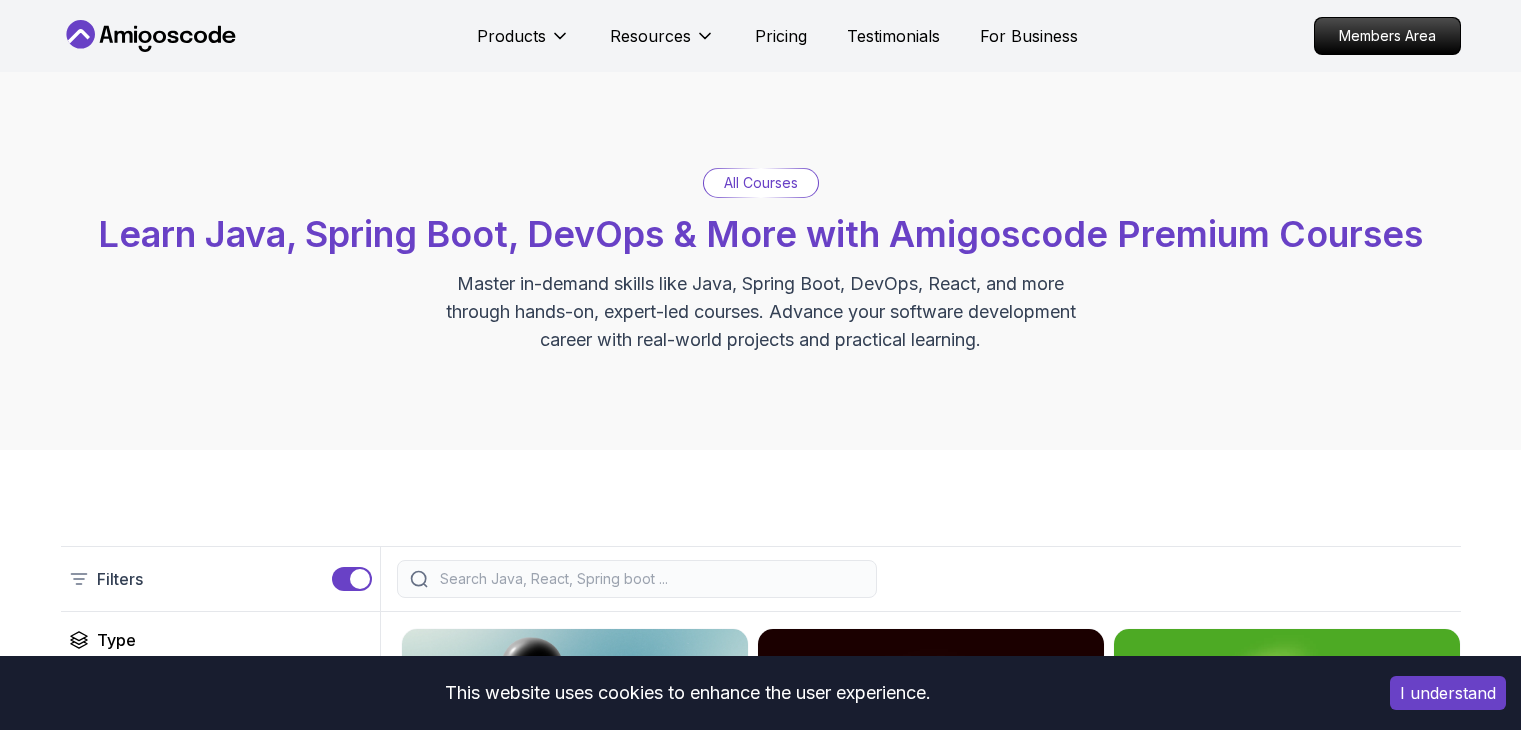 scroll, scrollTop: 0, scrollLeft: 0, axis: both 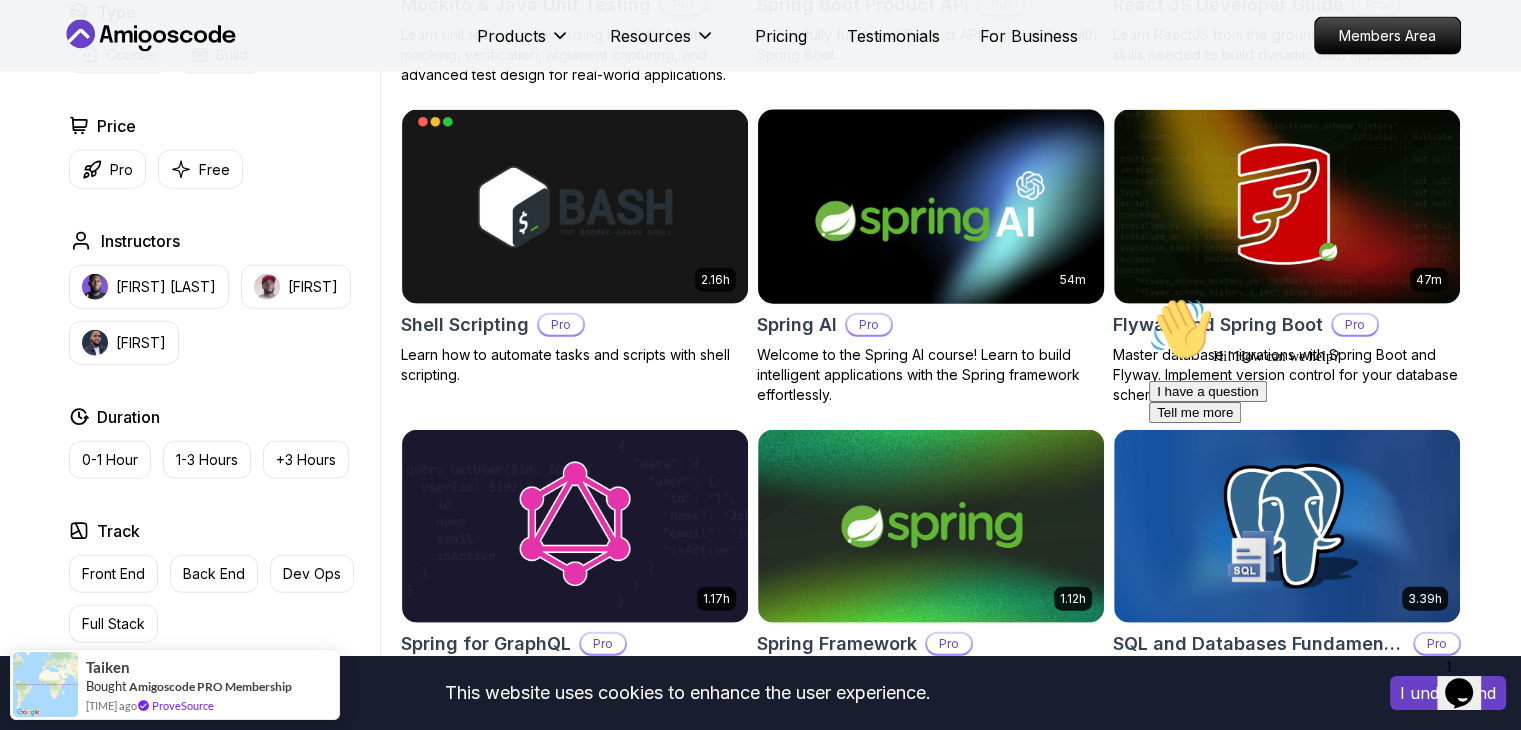 click on "This website uses cookies to enhance the user experience. I understand Products Resources Pricing Testimonials For Business Members Area Products Resources Pricing Testimonials For Business Members Area All Courses Learn Java, Spring Boot, DevOps & More with Amigoscode Premium Courses Master in-demand skills like Java, Spring Boot, DevOps, React, and more through hands-on, expert-led courses. Advance your software development career with real-world projects and practical learning. Filters Filters Type Course Build Price Pro Free Instructors Nelson Djalo Richard Abz Duration 0-1 Hour 1-3 Hours +3 Hours Track Front End Back End Dev Ops Full Stack Level Junior Mid-level Senior 6.00h Linux Fundamentals Pro Learn the fundamentals of Linux and how to use the command line 5.18h Advanced Spring Boot Pro Dive deep into Spring Boot with our advanced course, designed to take your skills from intermediate to expert level. 3.30h Building APIs with Spring Boot Pro 1.67h NEW Spring Boot for Beginners 6.65h NEW Pro 2.41h Pro" at bounding box center (760, -1241) 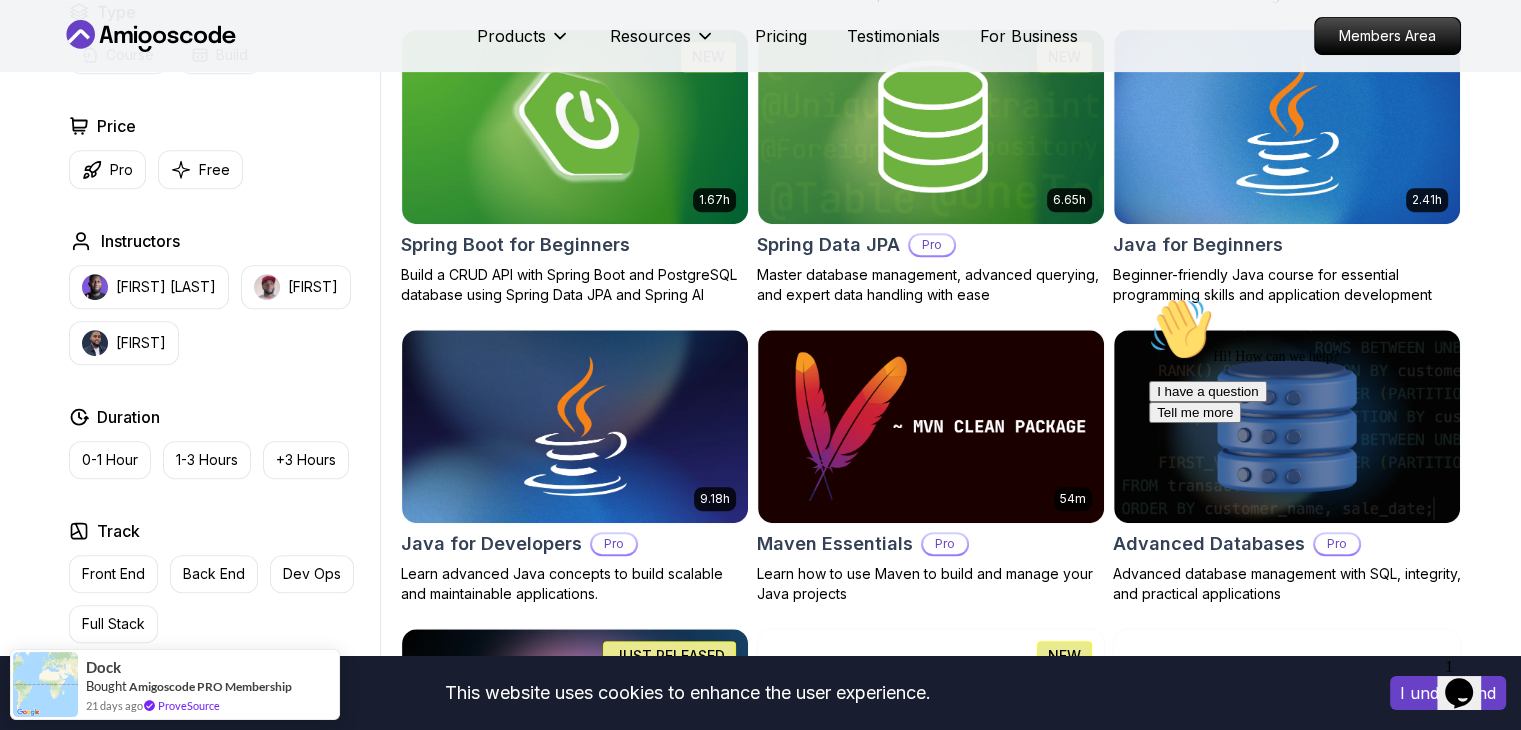 scroll, scrollTop: 920, scrollLeft: 0, axis: vertical 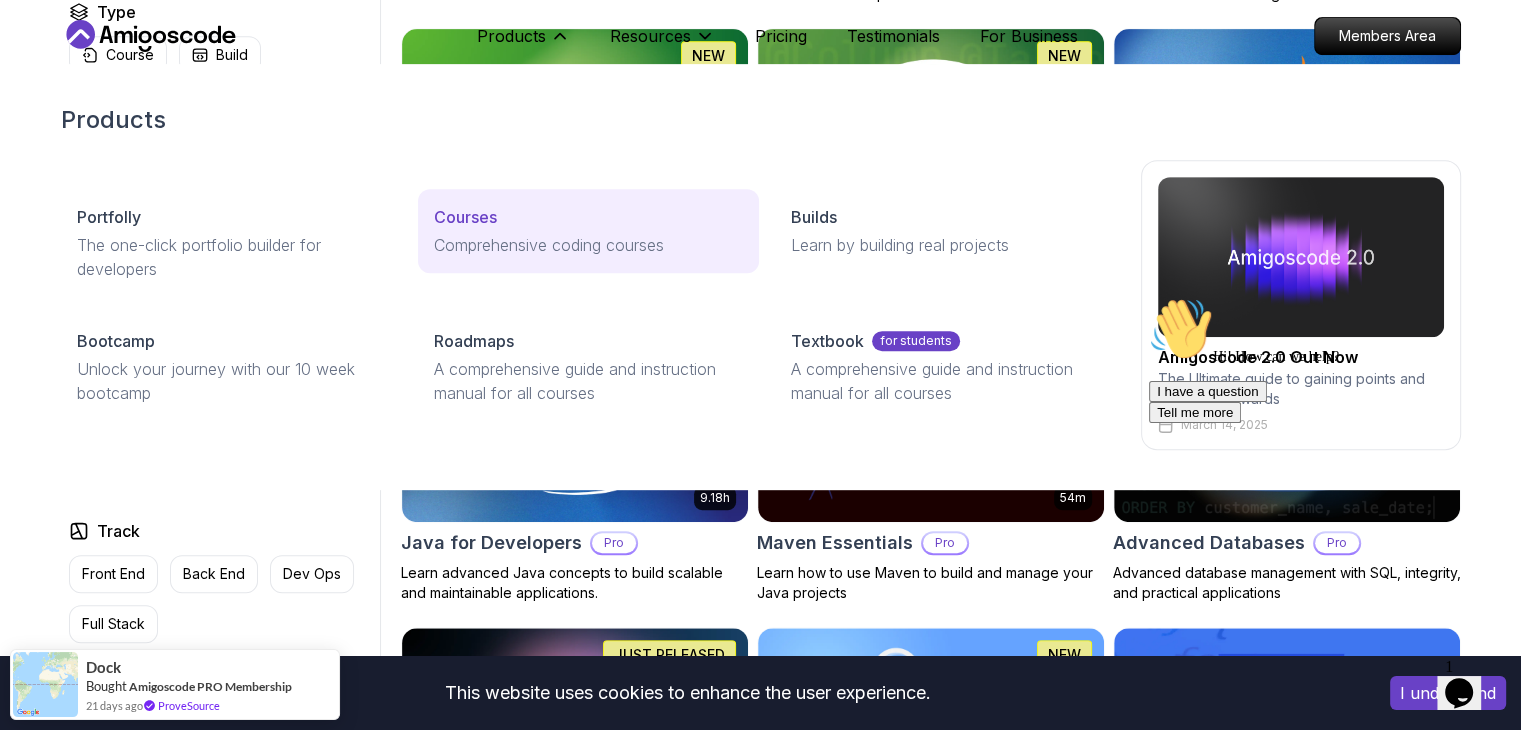 click on "Courses Comprehensive coding courses" at bounding box center (588, 231) 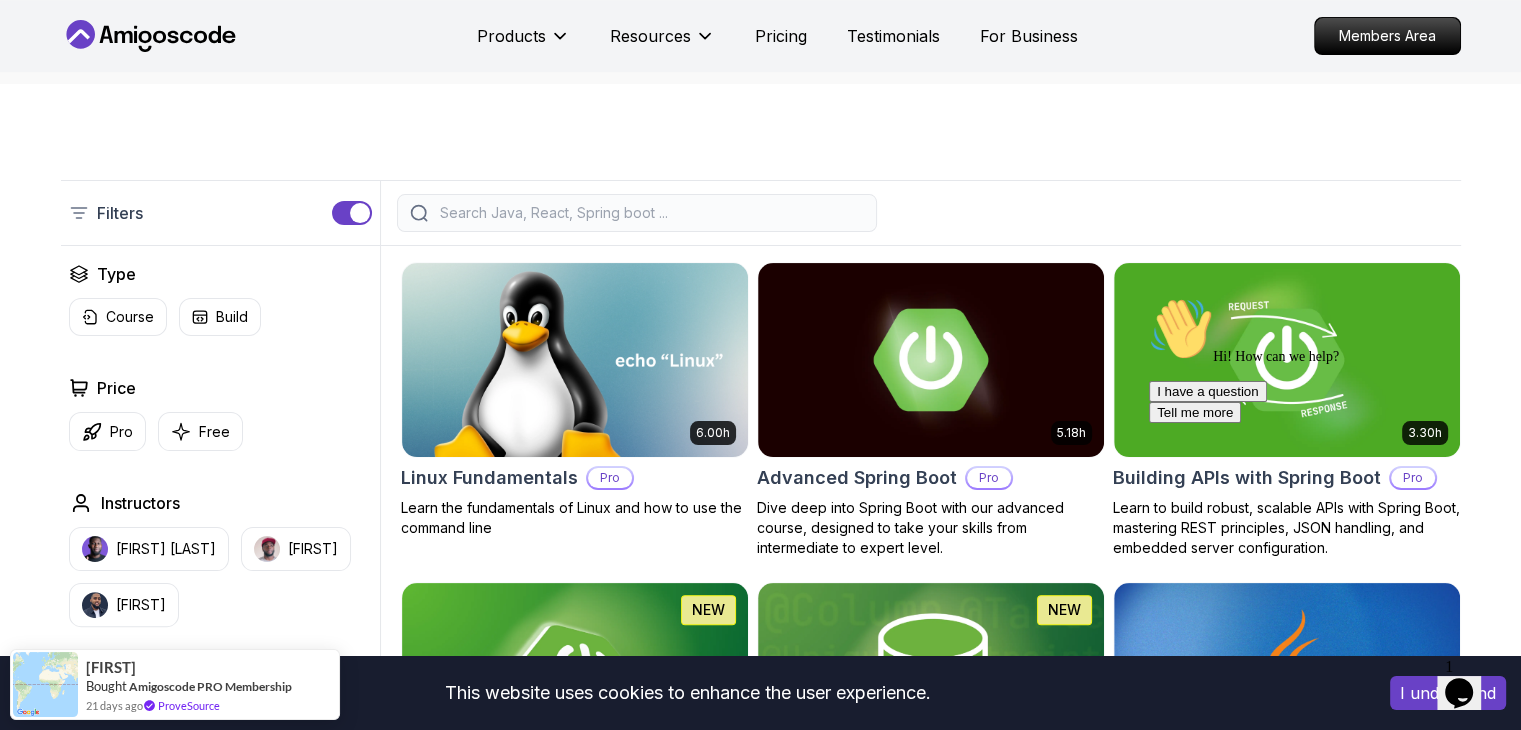scroll, scrollTop: 380, scrollLeft: 0, axis: vertical 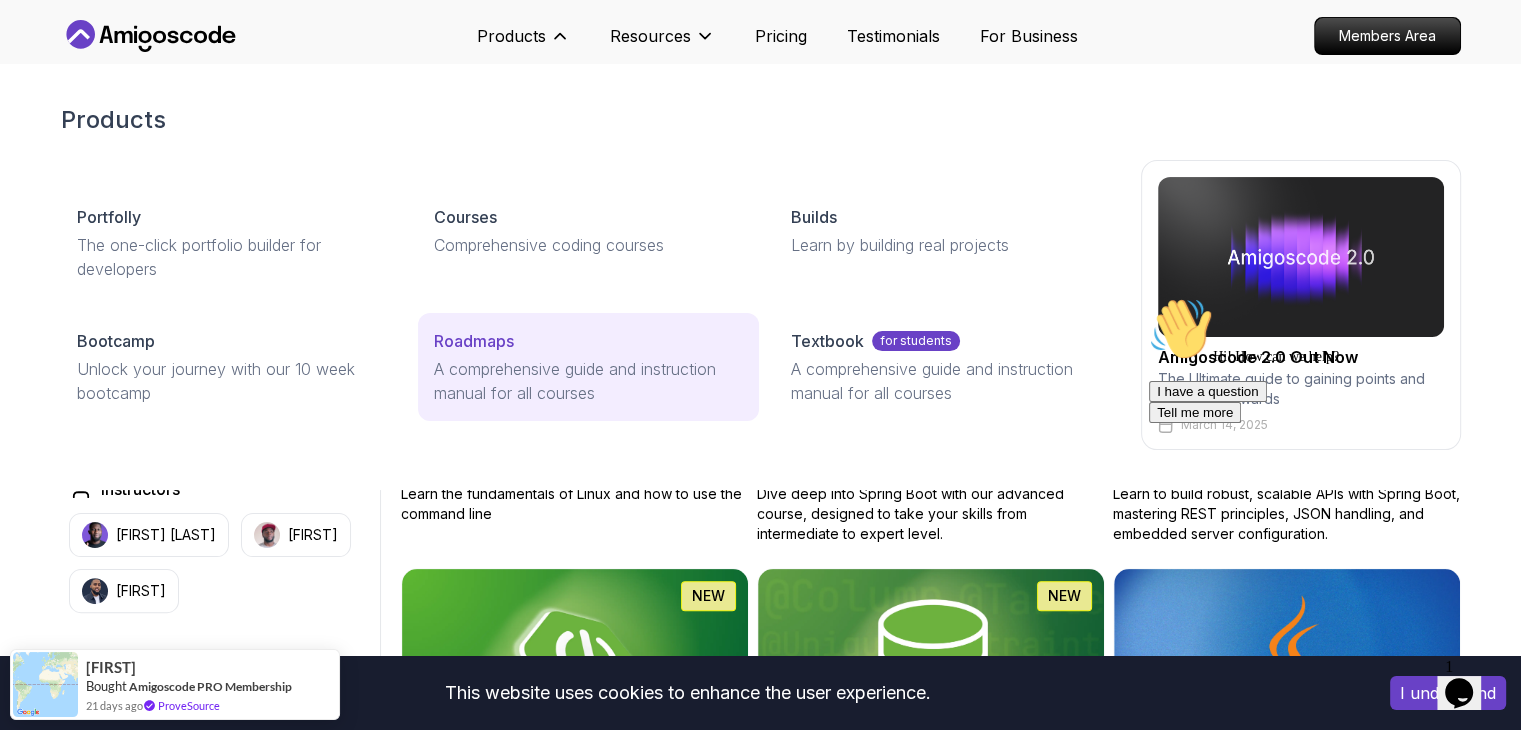 click on "Roadmaps" at bounding box center [588, 341] 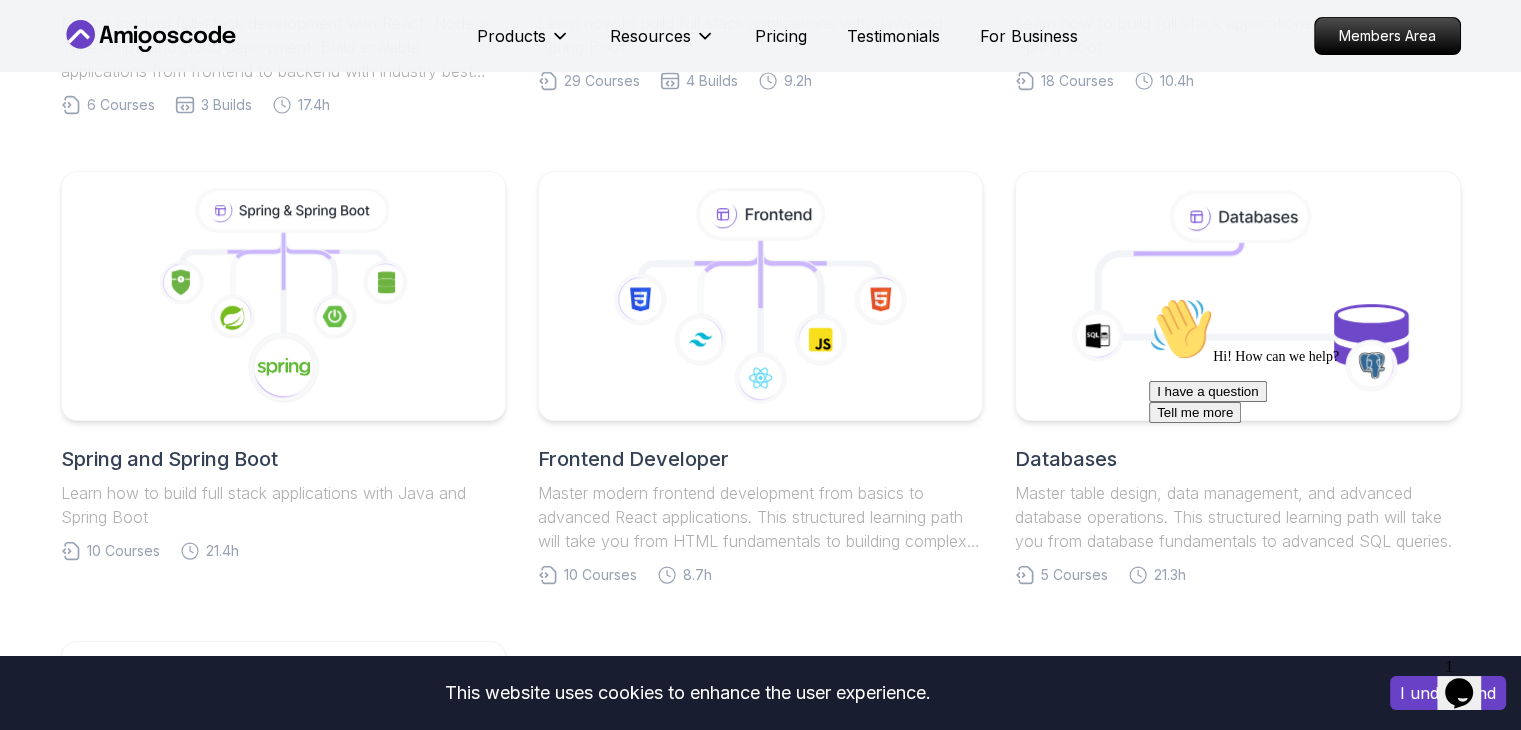 scroll, scrollTop: 889, scrollLeft: 0, axis: vertical 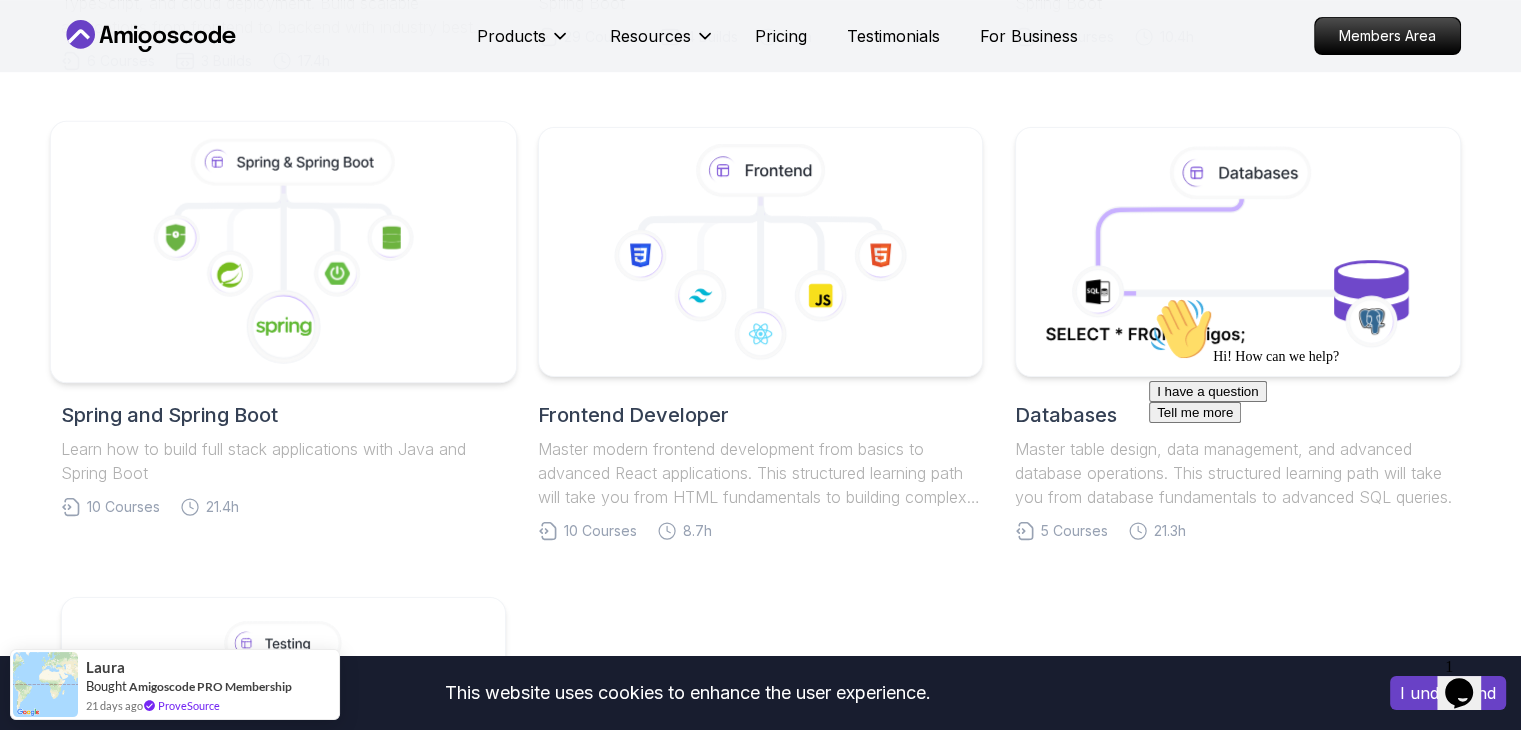 click 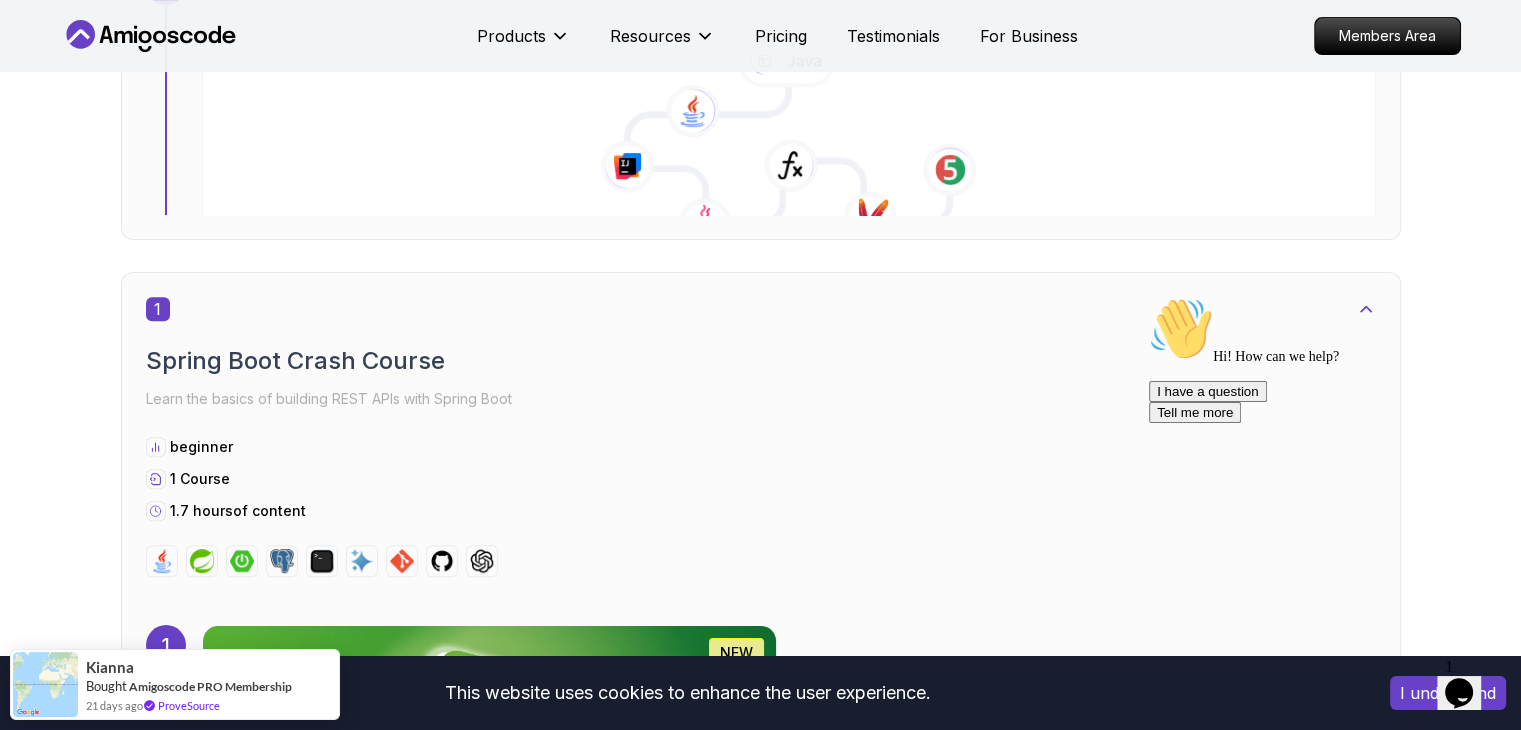 scroll, scrollTop: 840, scrollLeft: 0, axis: vertical 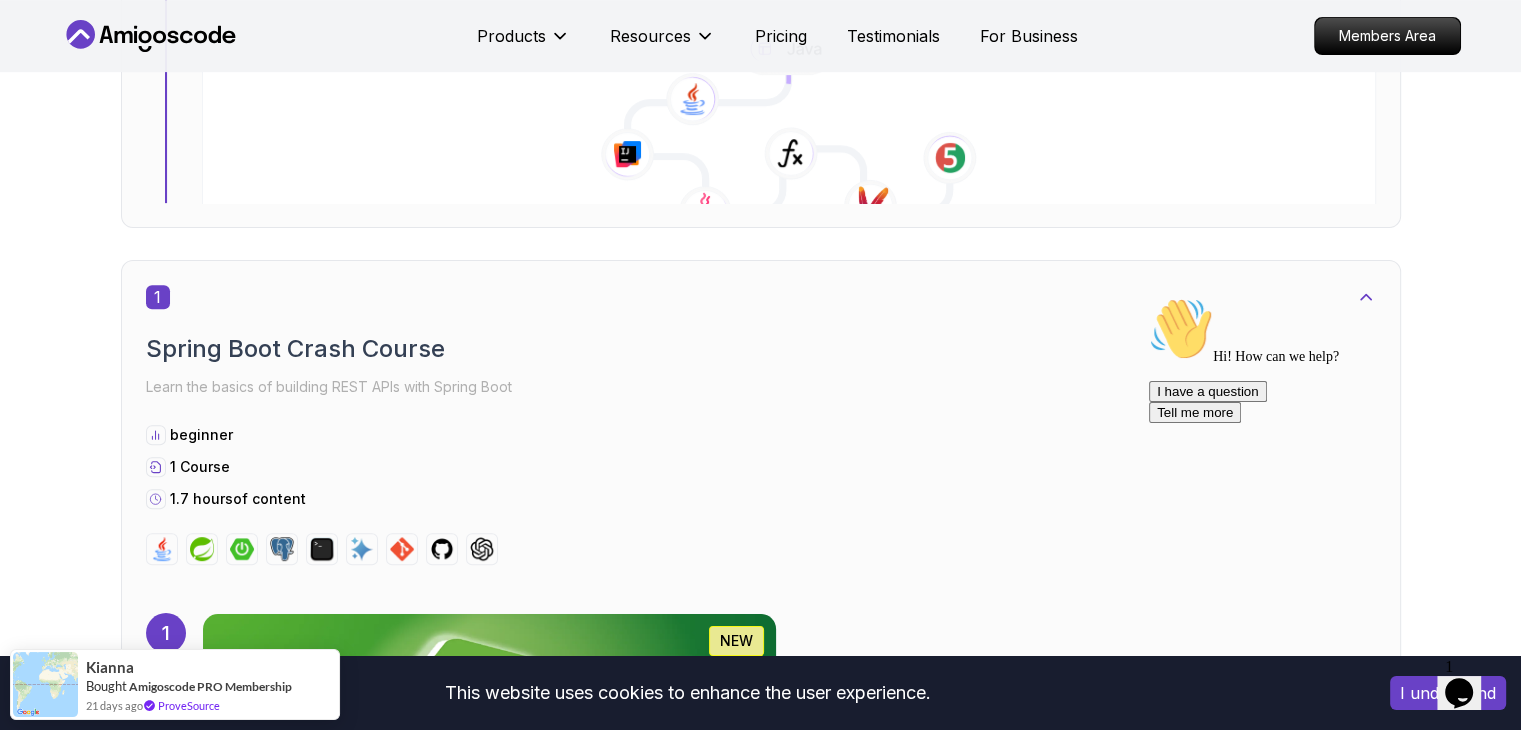 click at bounding box center (489, 733) 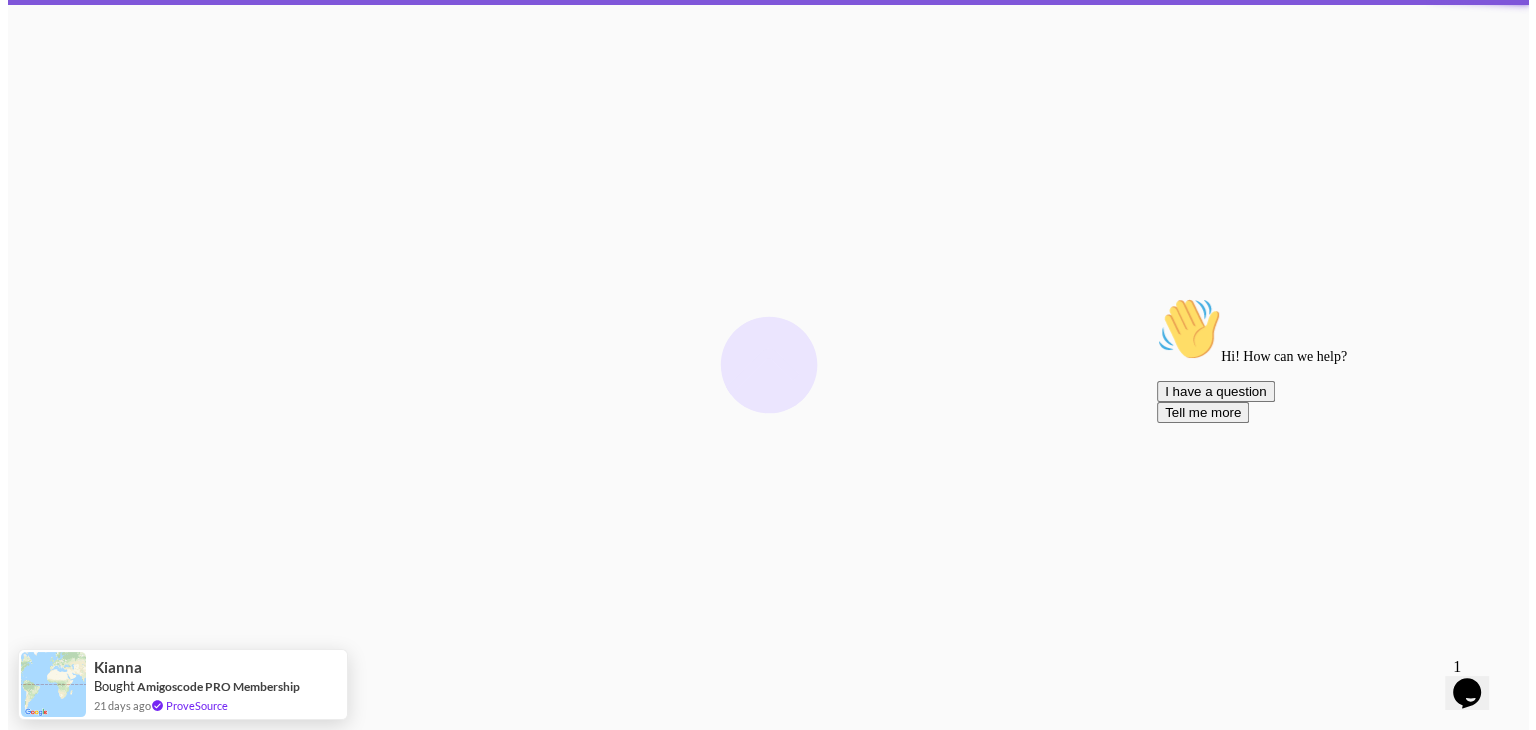 scroll, scrollTop: 0, scrollLeft: 0, axis: both 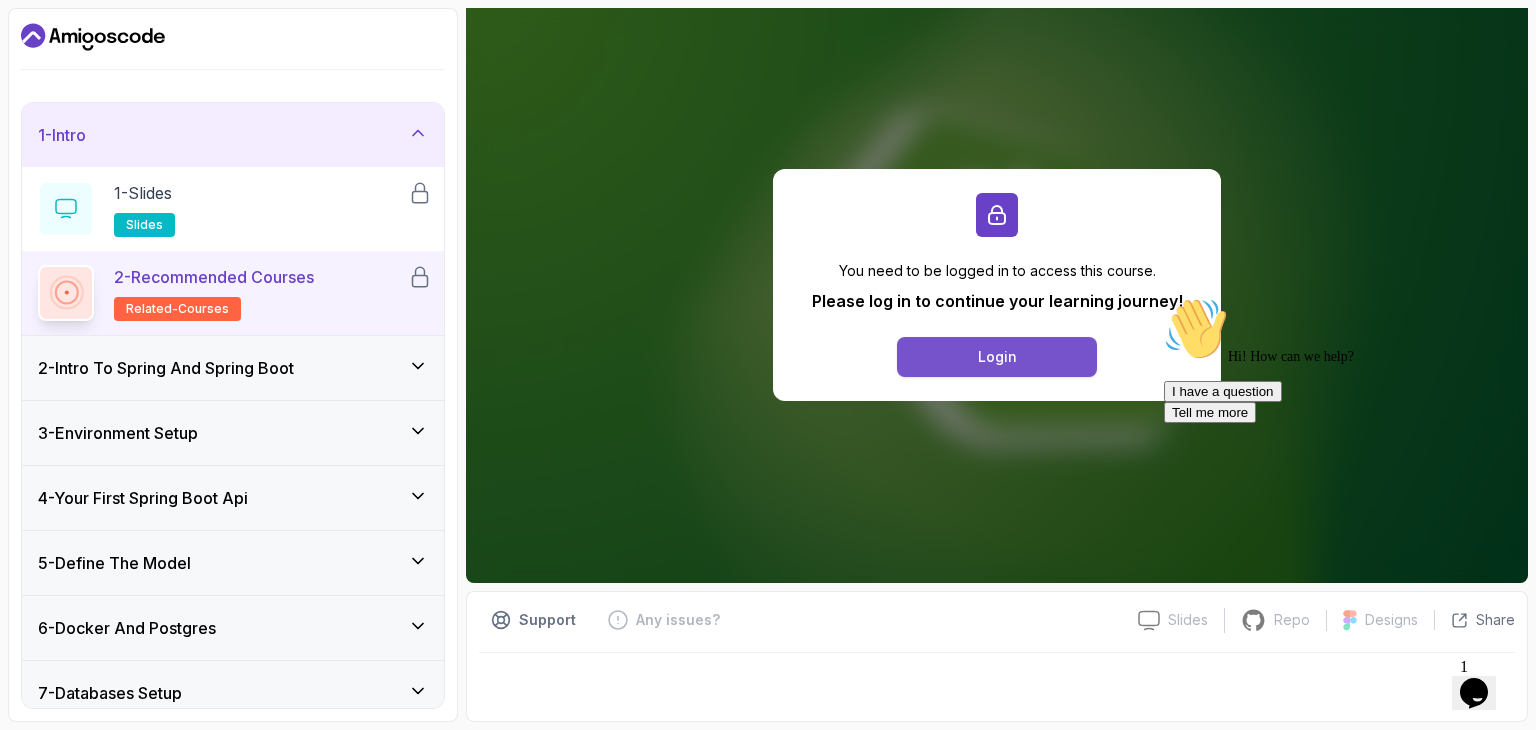 click on "Login" at bounding box center [997, 357] 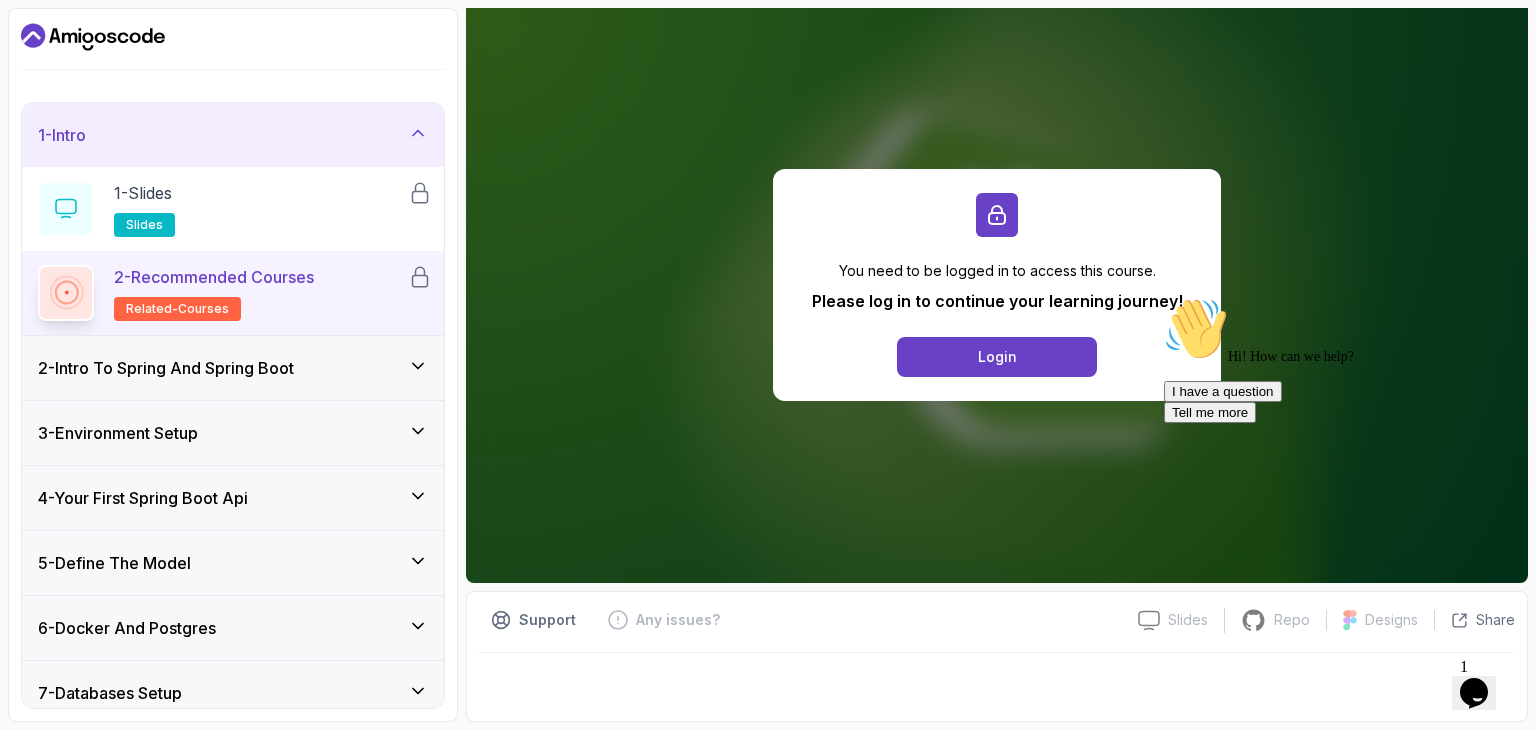 click on "3  -  Environment Setup" at bounding box center (233, 433) 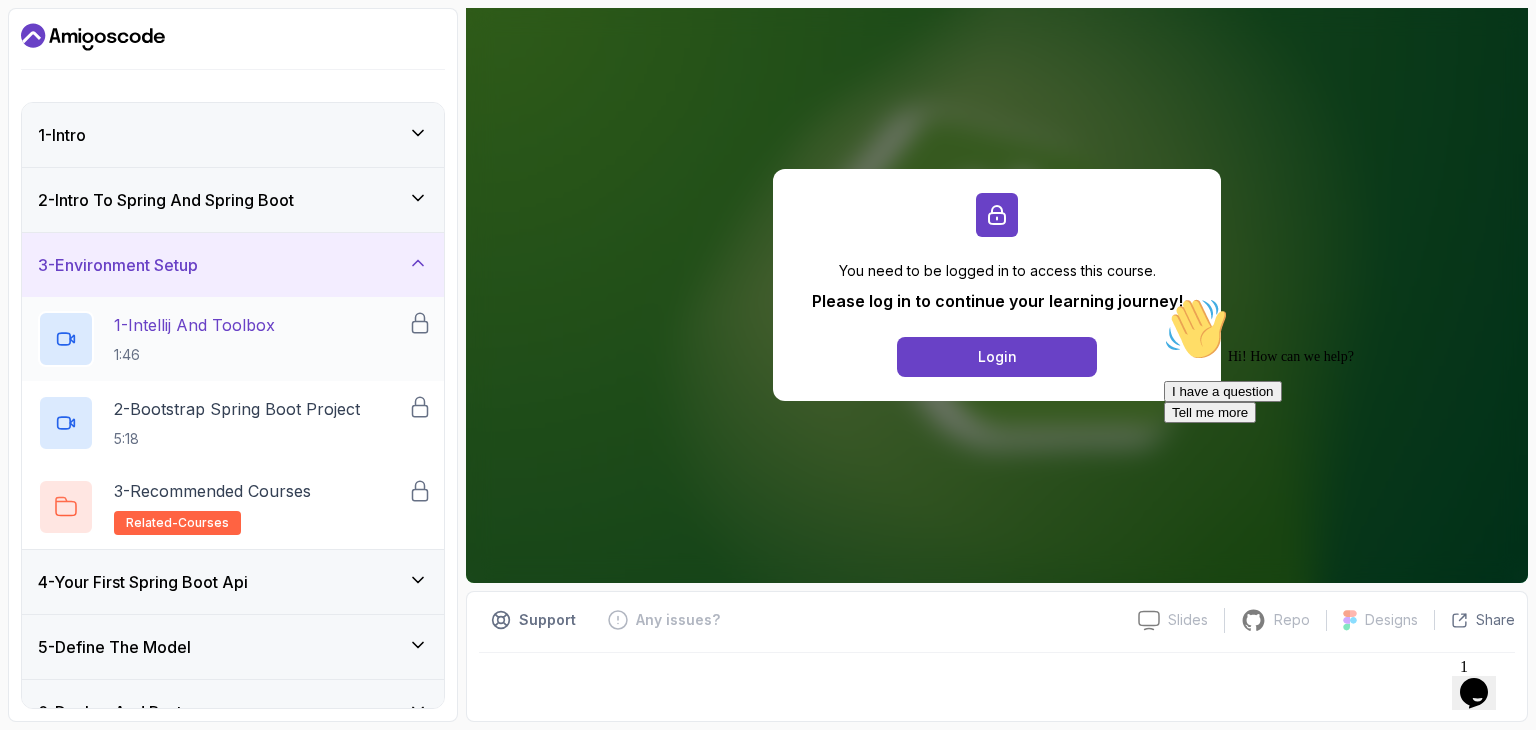 click on "1  -  Intellij And Toolbox" at bounding box center (194, 325) 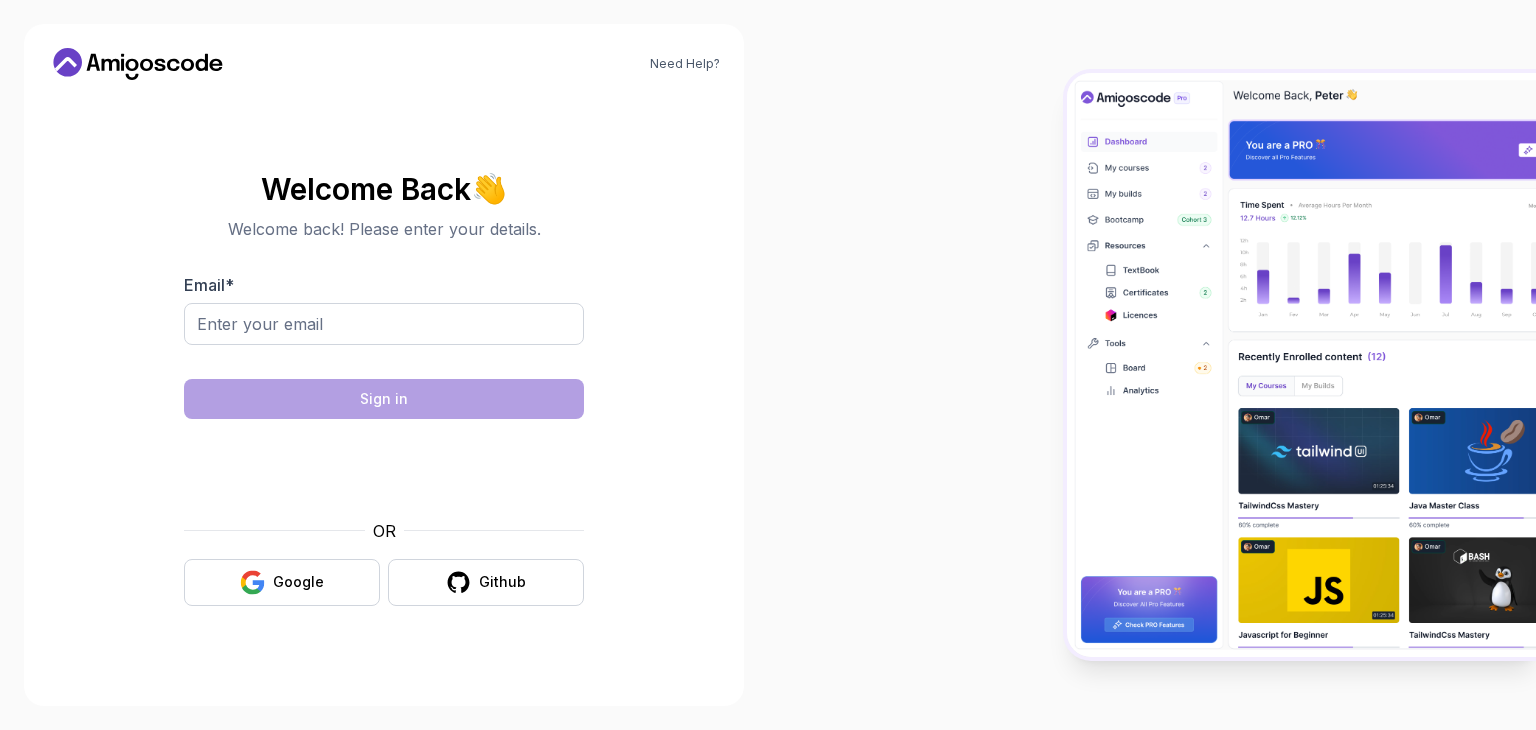 scroll, scrollTop: 0, scrollLeft: 0, axis: both 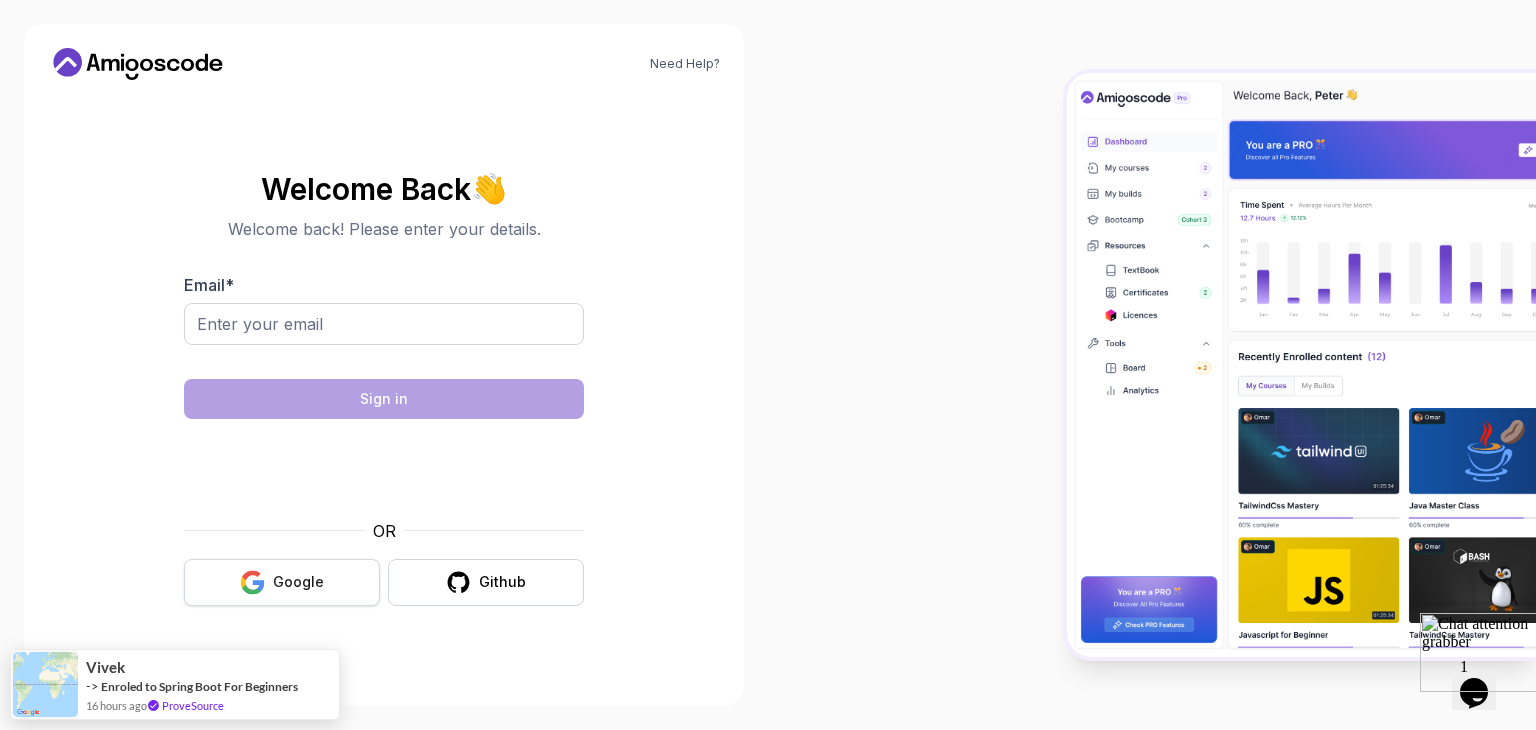 click 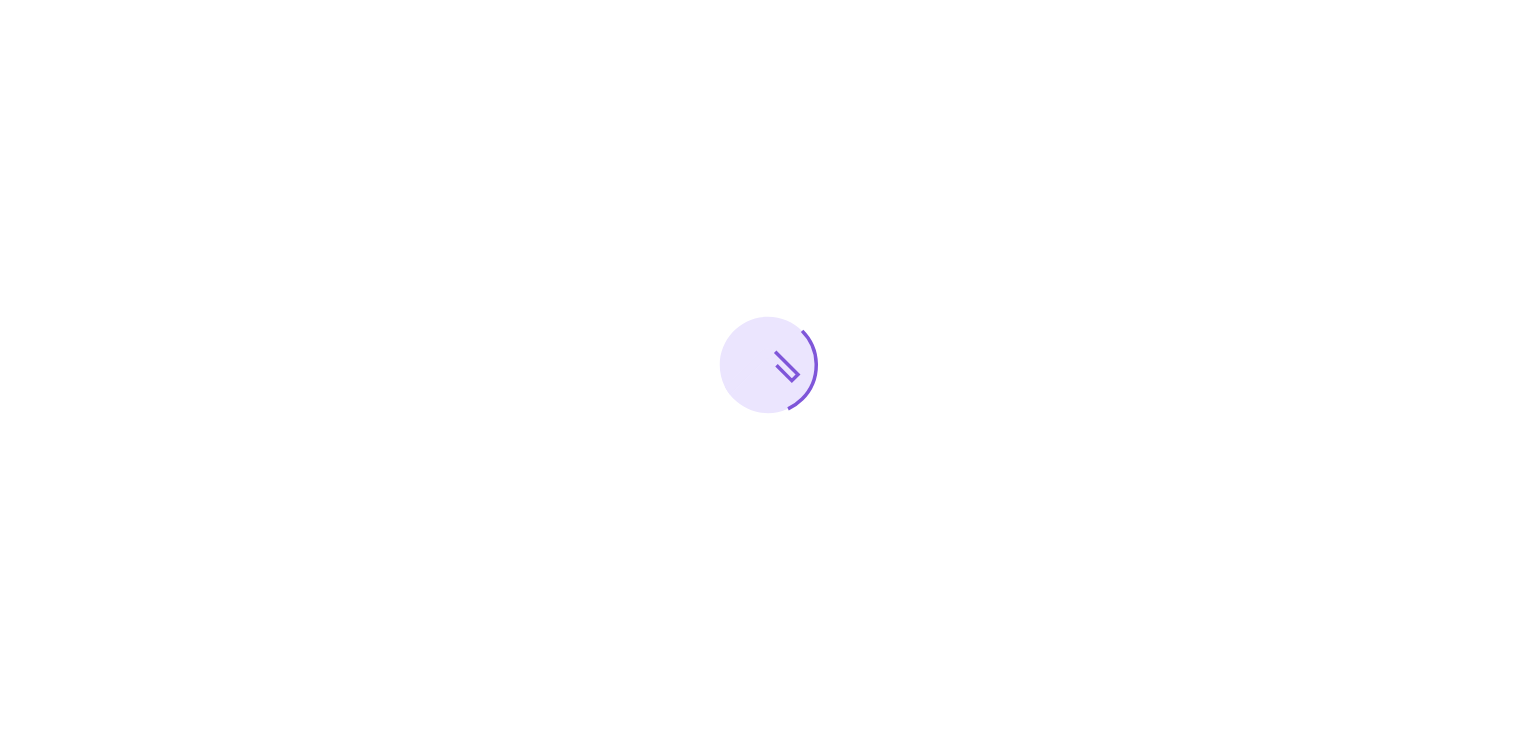 scroll, scrollTop: 0, scrollLeft: 0, axis: both 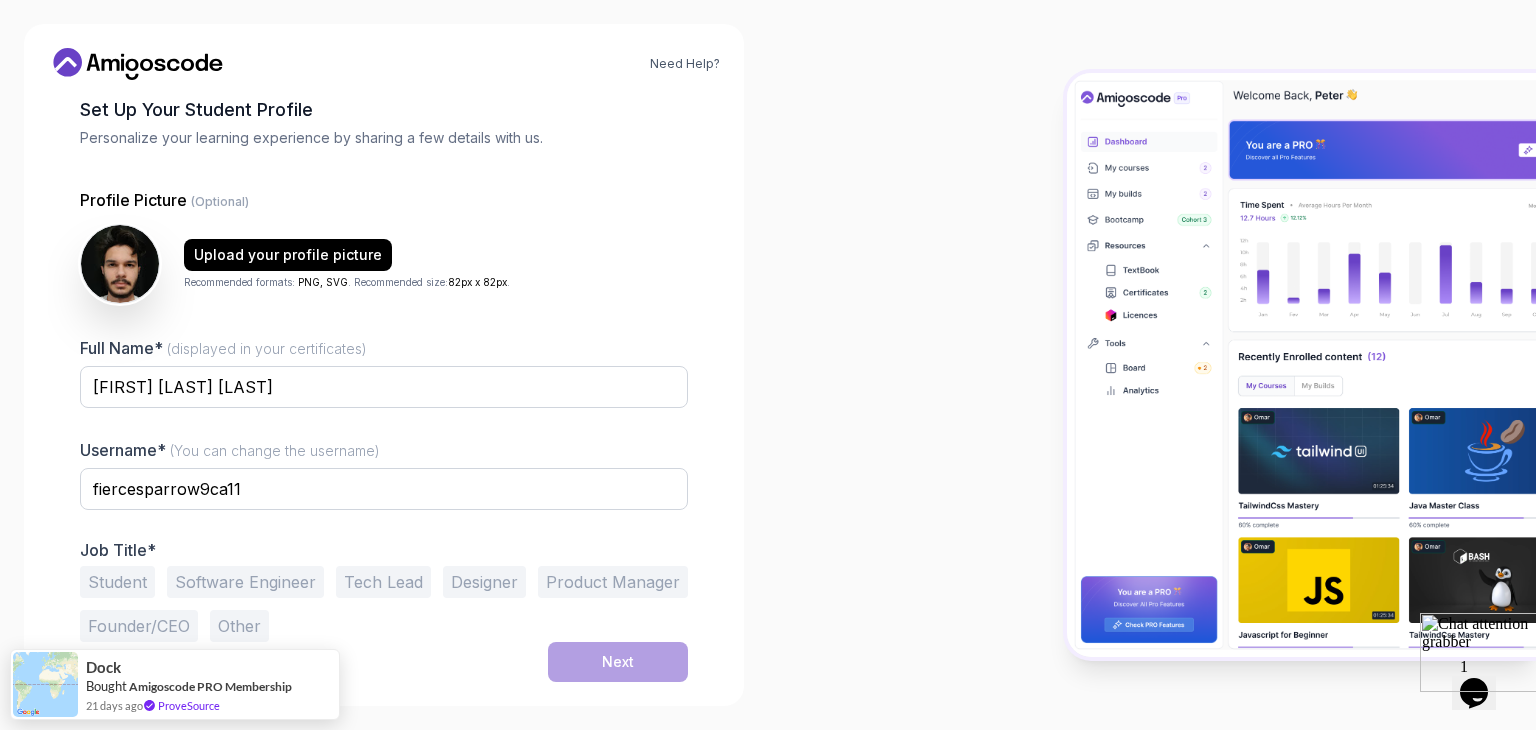 click on "Student" at bounding box center (117, 582) 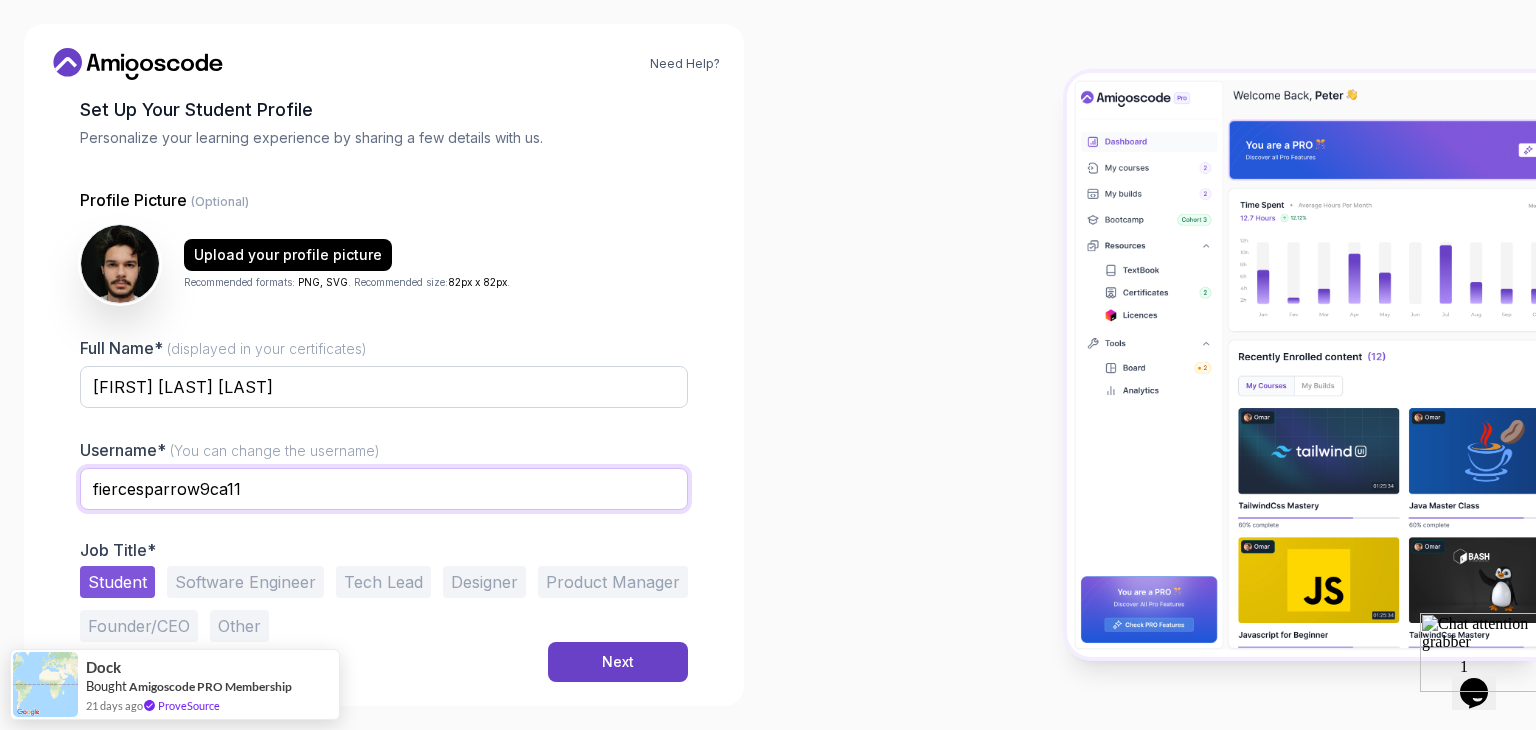 click on "fiercesparrow9ca11" at bounding box center [384, 489] 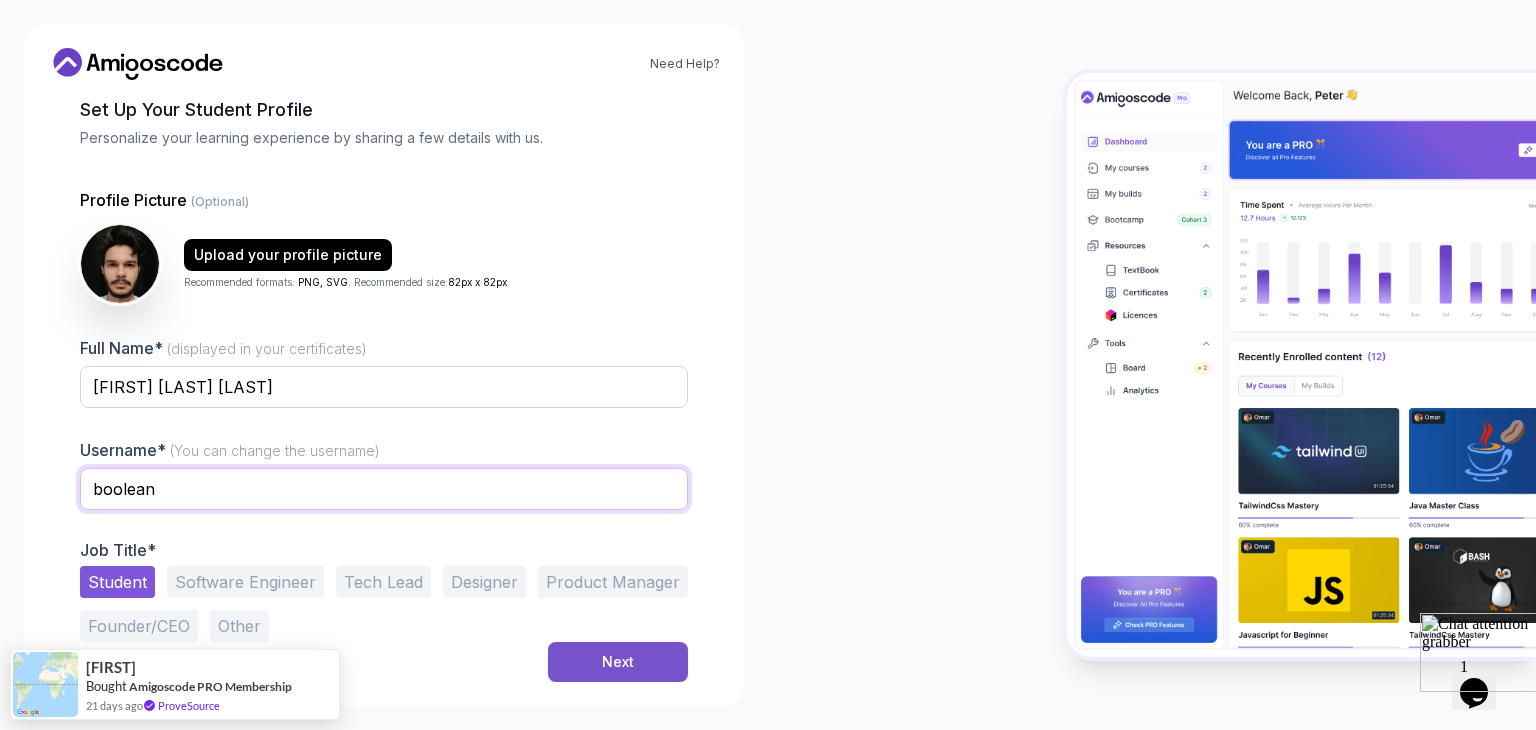 type on "boolean" 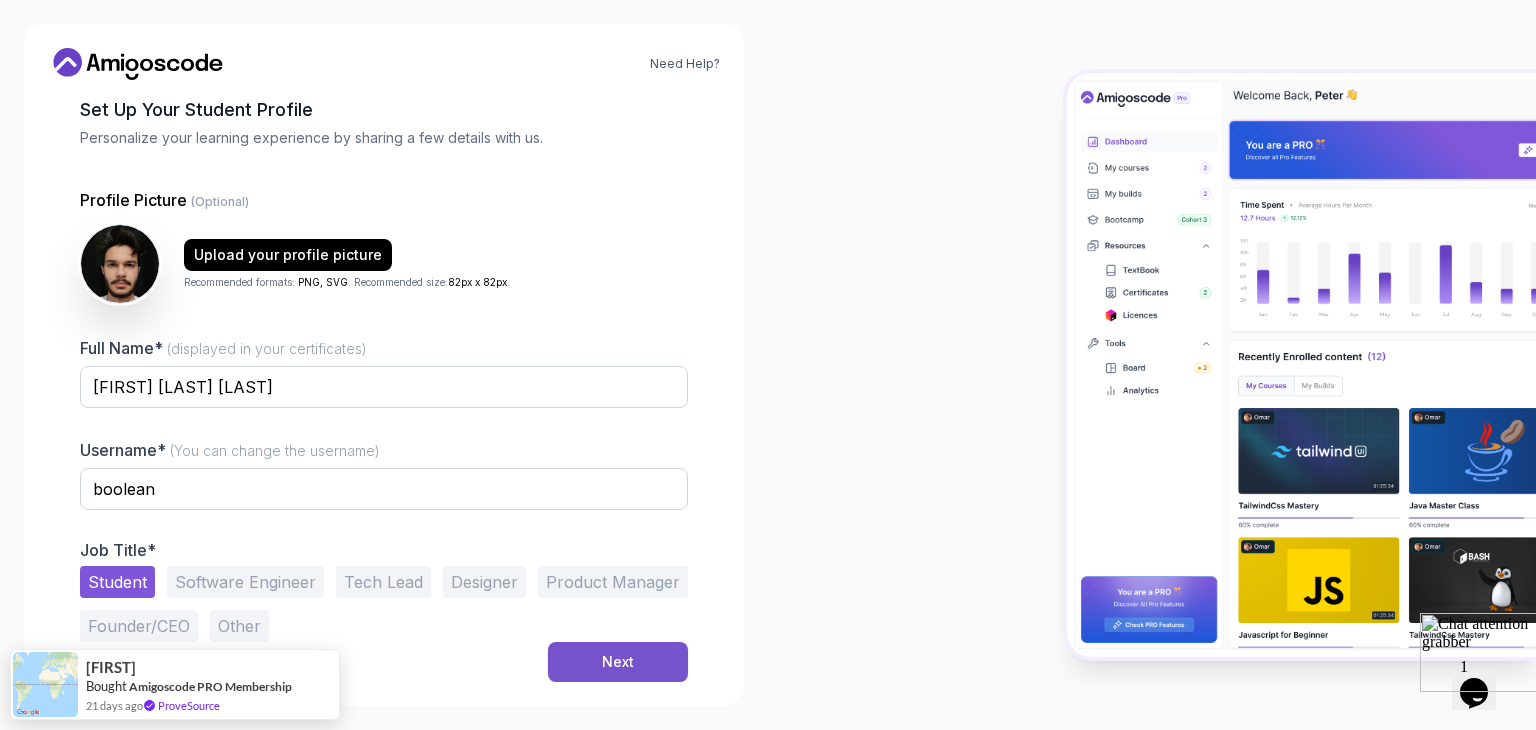 click on "Next" at bounding box center [618, 662] 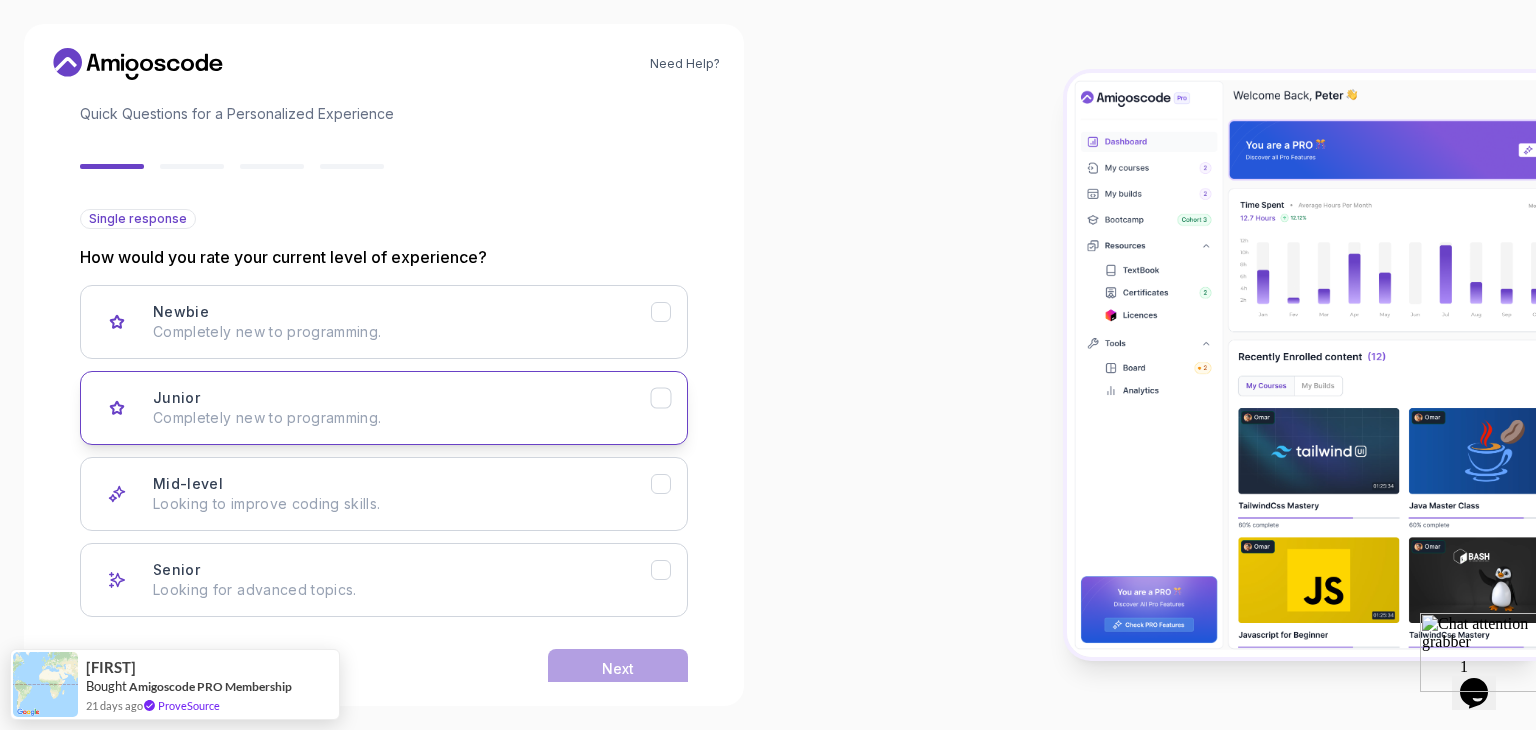 scroll, scrollTop: 165, scrollLeft: 0, axis: vertical 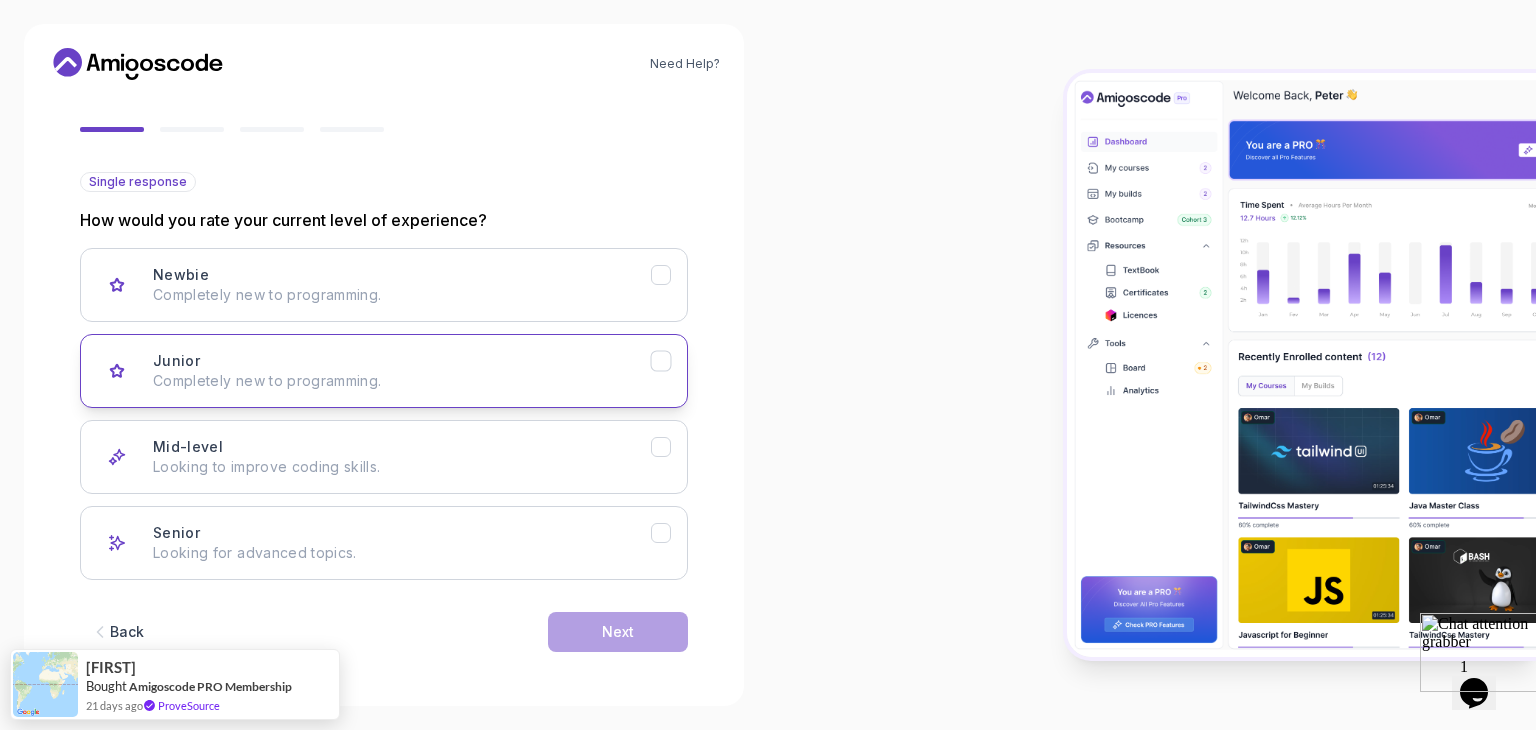 click on "Junior Completely new to programming." at bounding box center (384, 371) 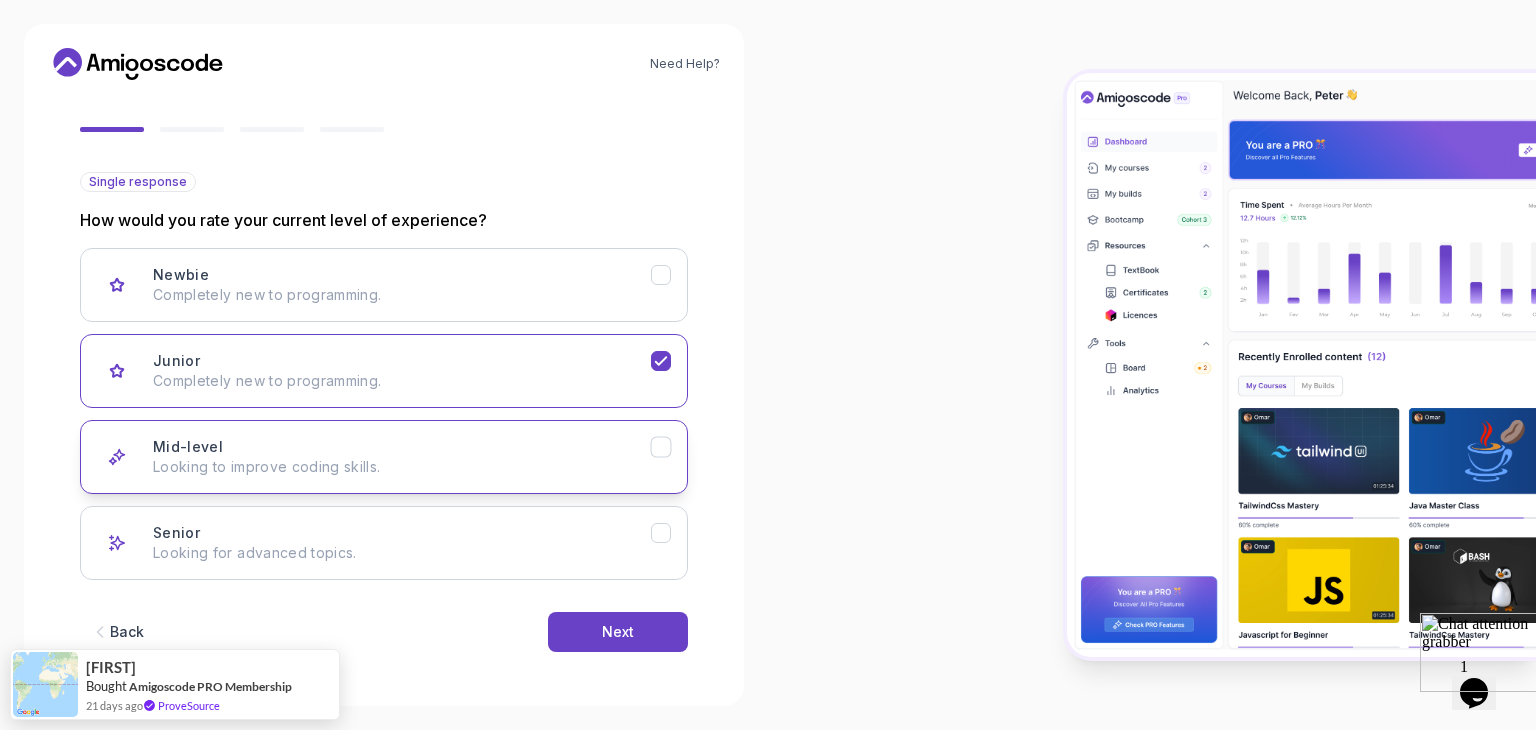 click on "Looking to improve coding skills." at bounding box center [402, 467] 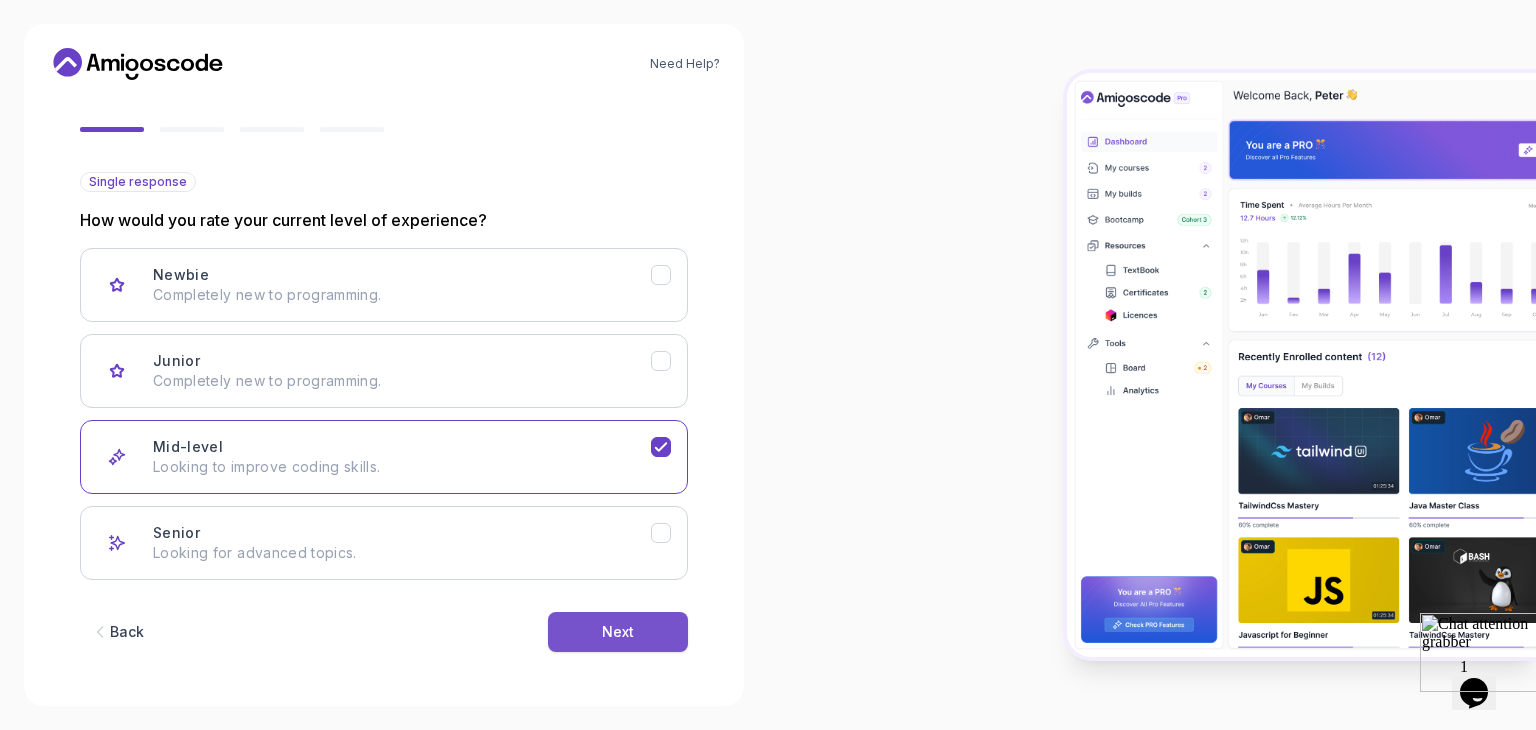 click on "Next" at bounding box center [618, 632] 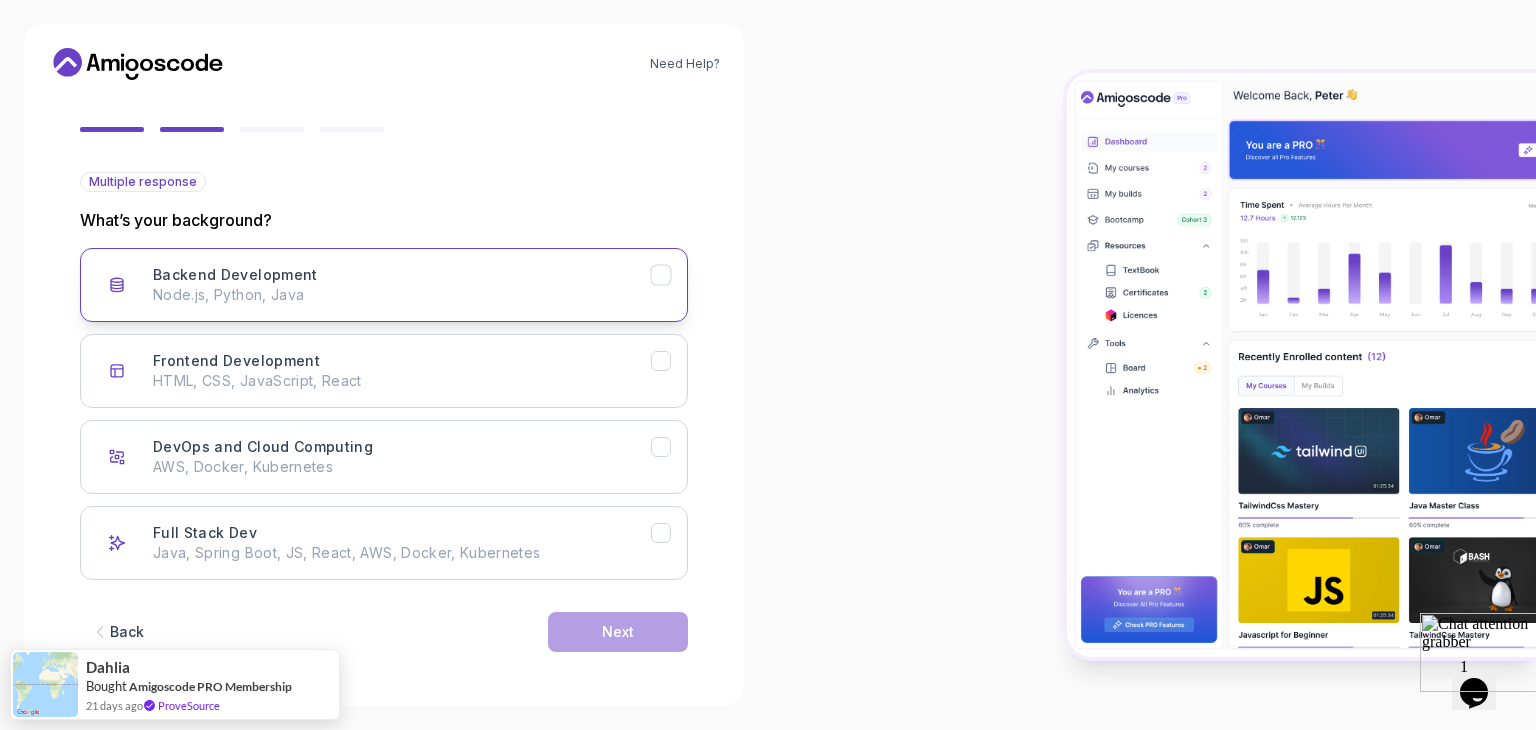 click on "Backend Development Node.js, Python, Java" at bounding box center [384, 285] 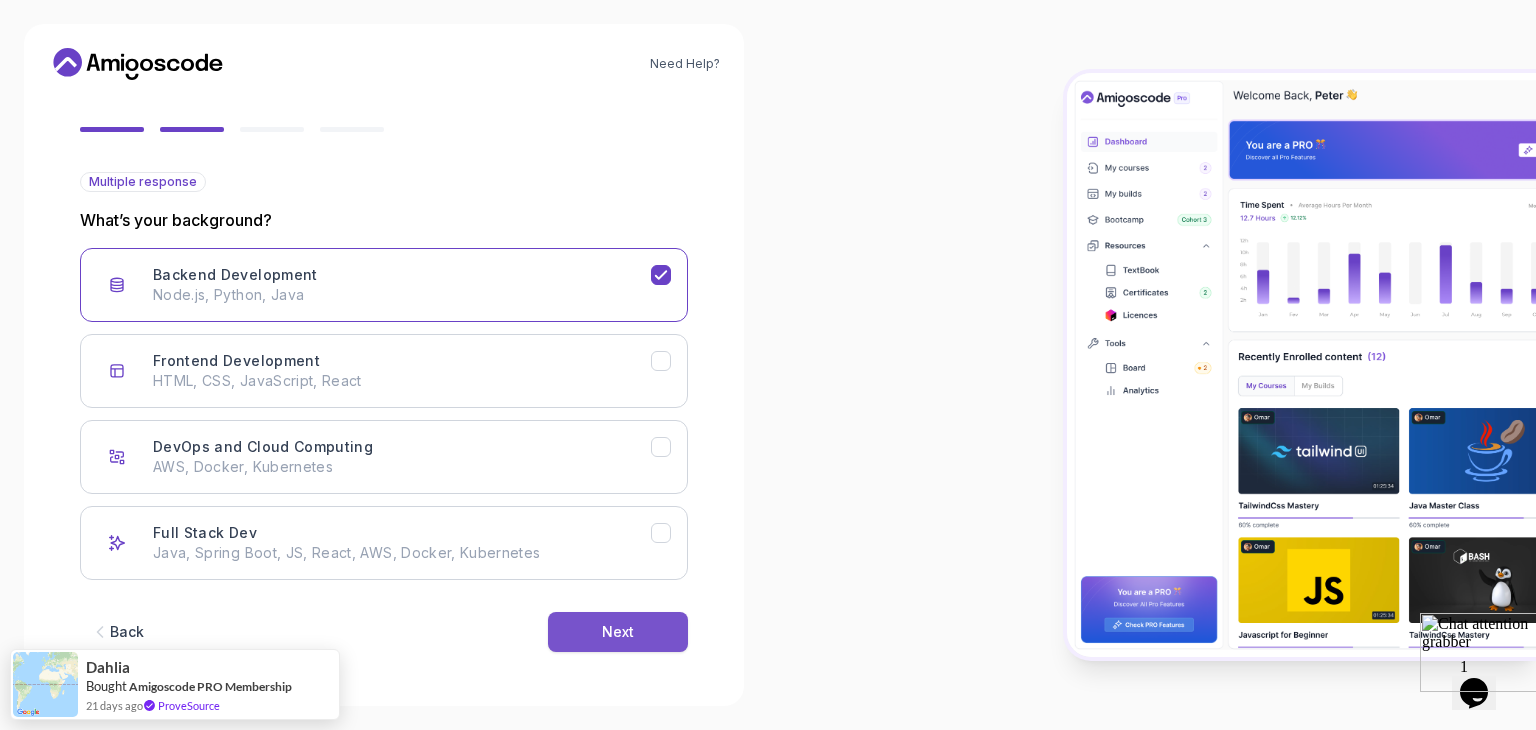 click on "Next" at bounding box center [618, 632] 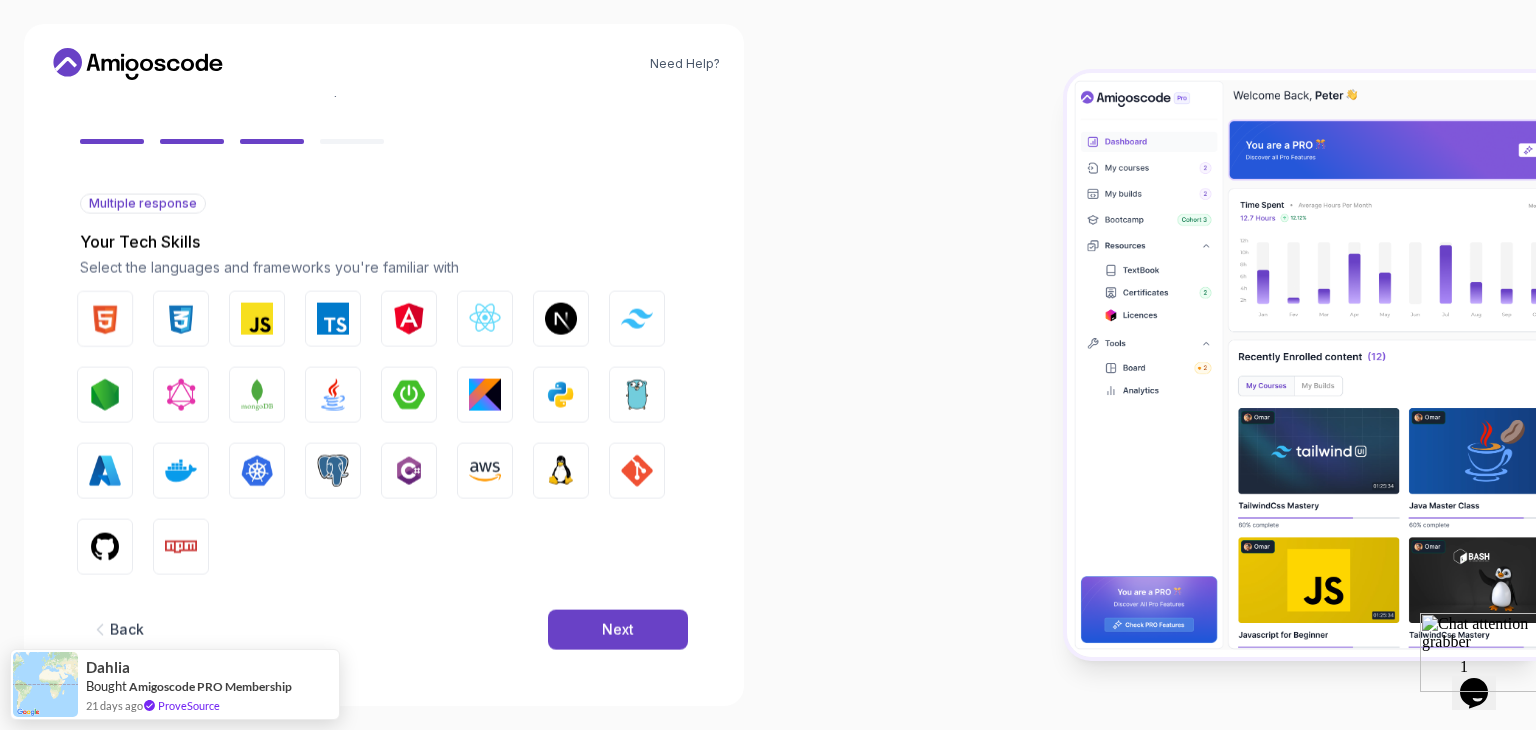 scroll, scrollTop: 143, scrollLeft: 0, axis: vertical 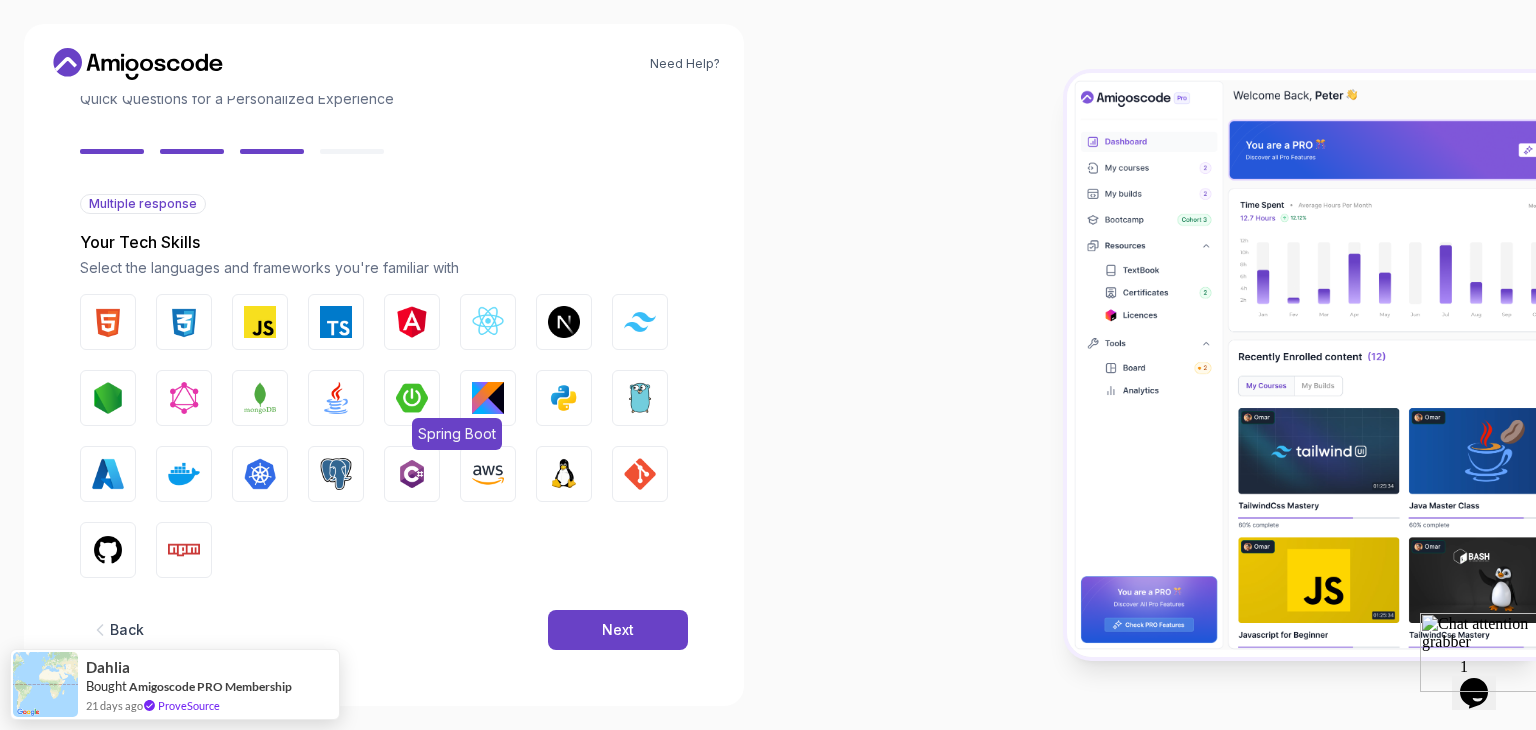click at bounding box center [412, 398] 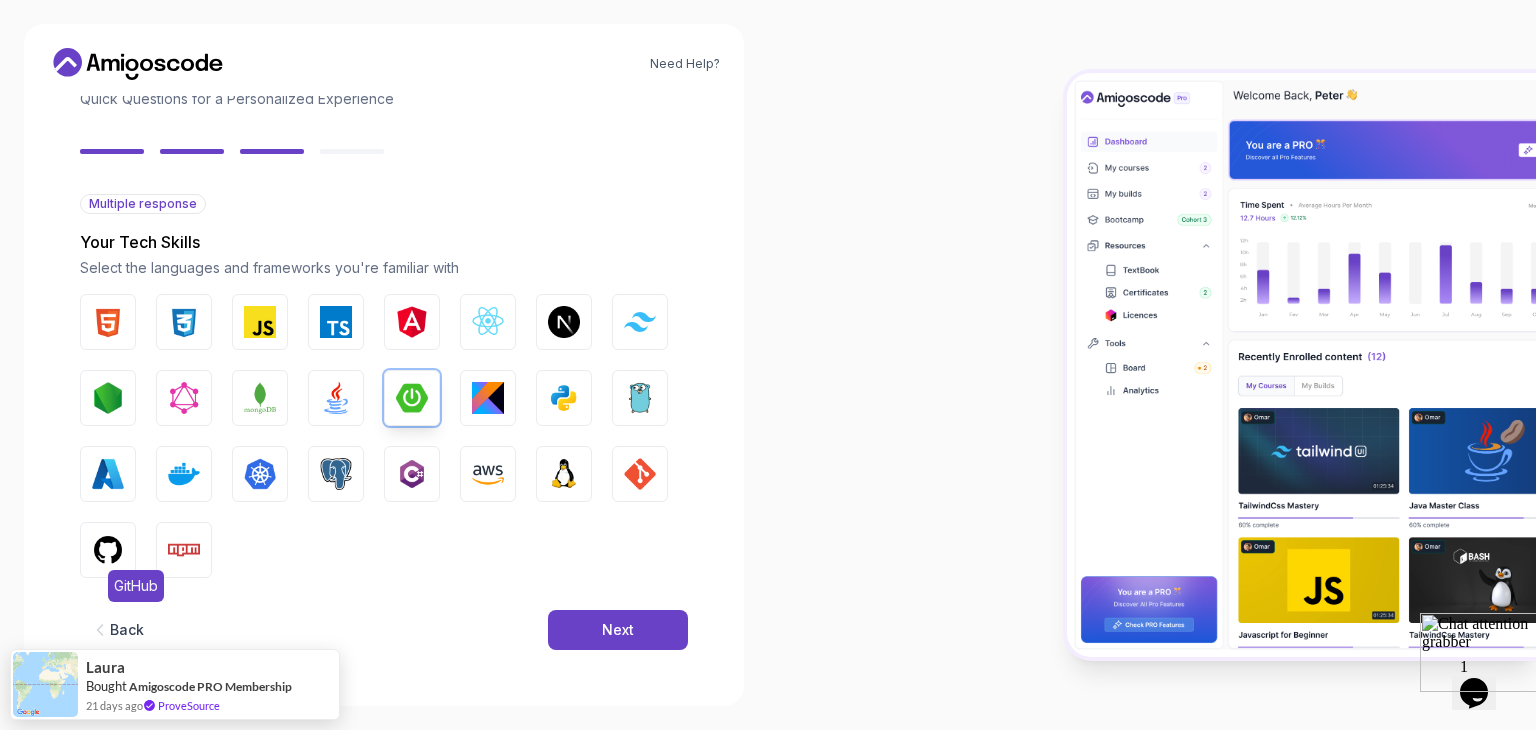 click on "GitHub" at bounding box center (108, 550) 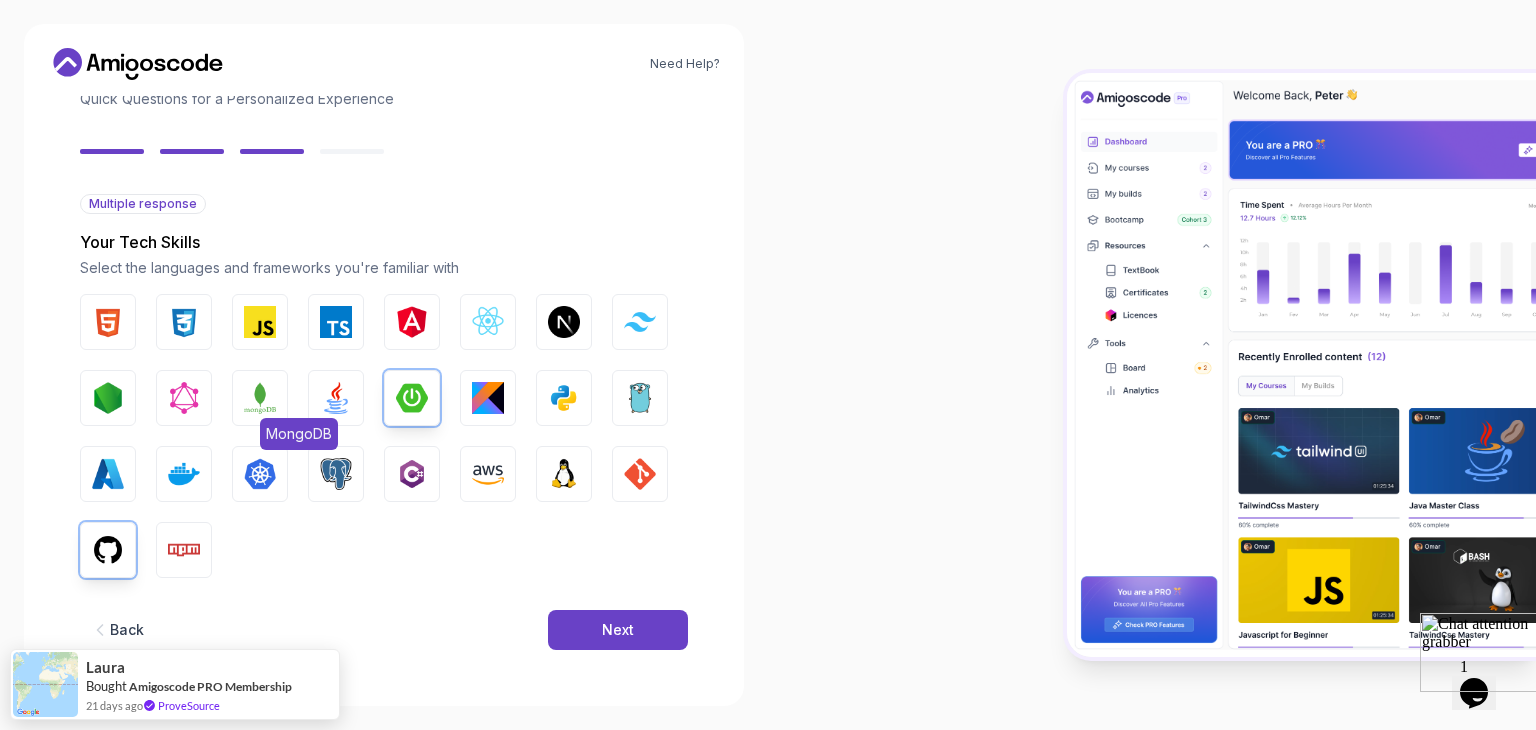 click at bounding box center (260, 398) 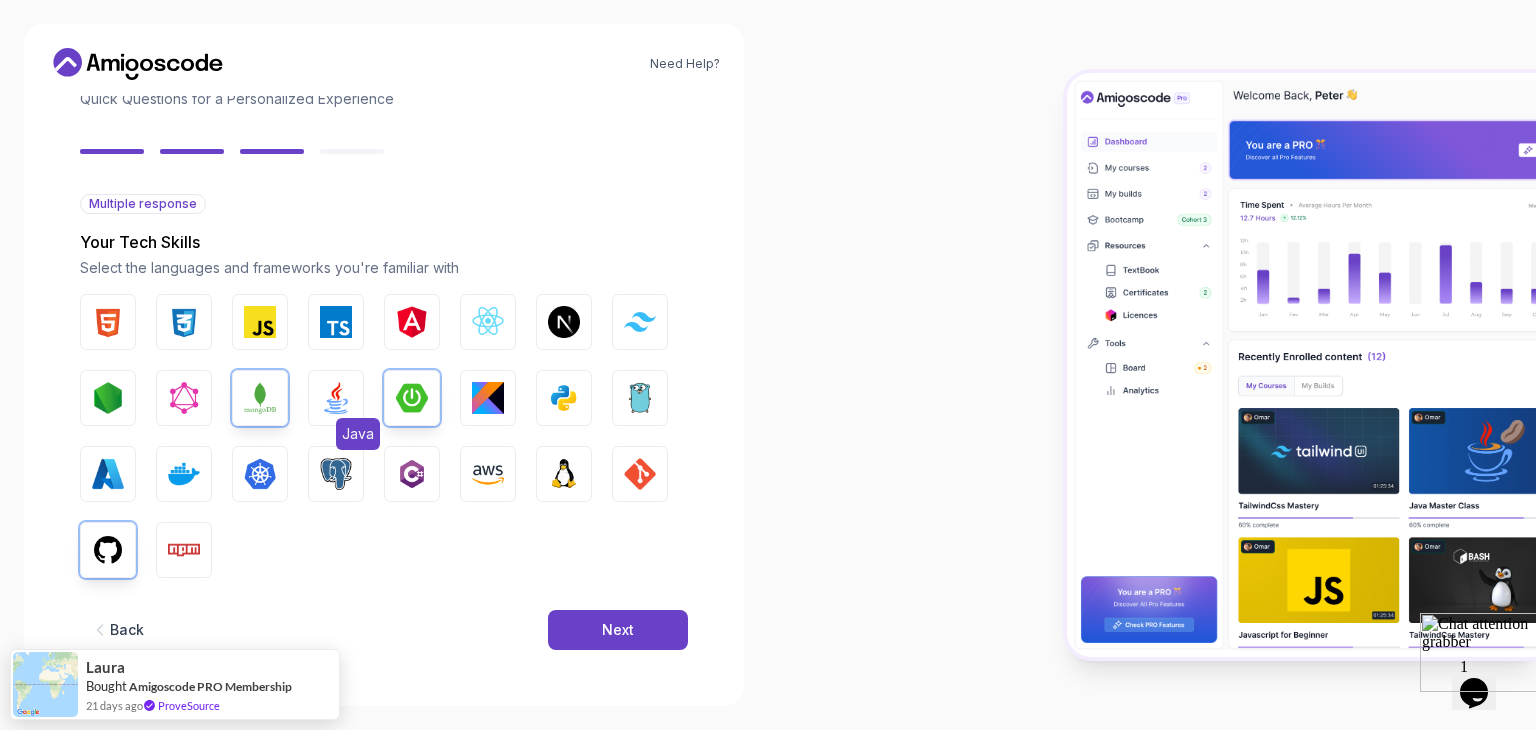 click on "Java" at bounding box center [336, 398] 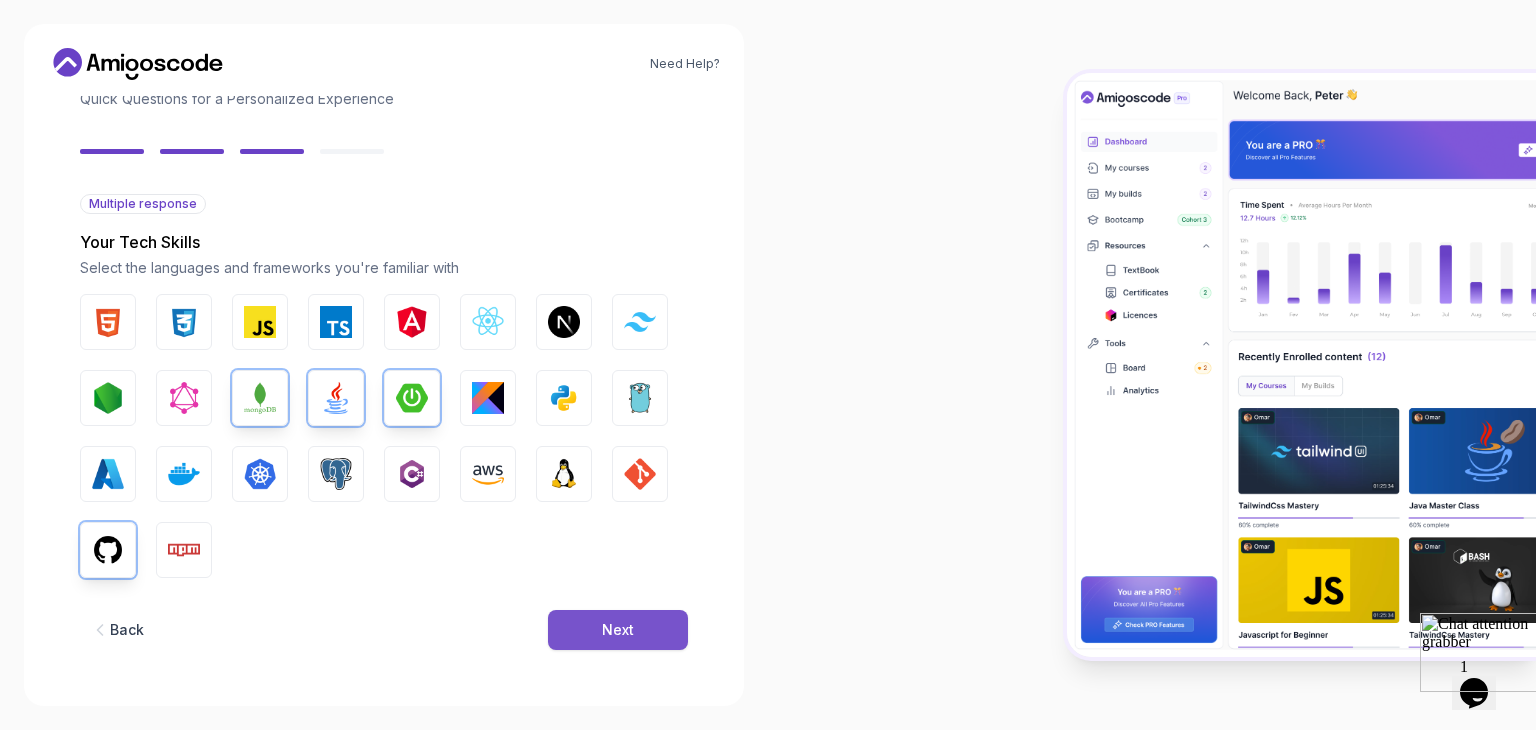 click on "Next" at bounding box center [618, 630] 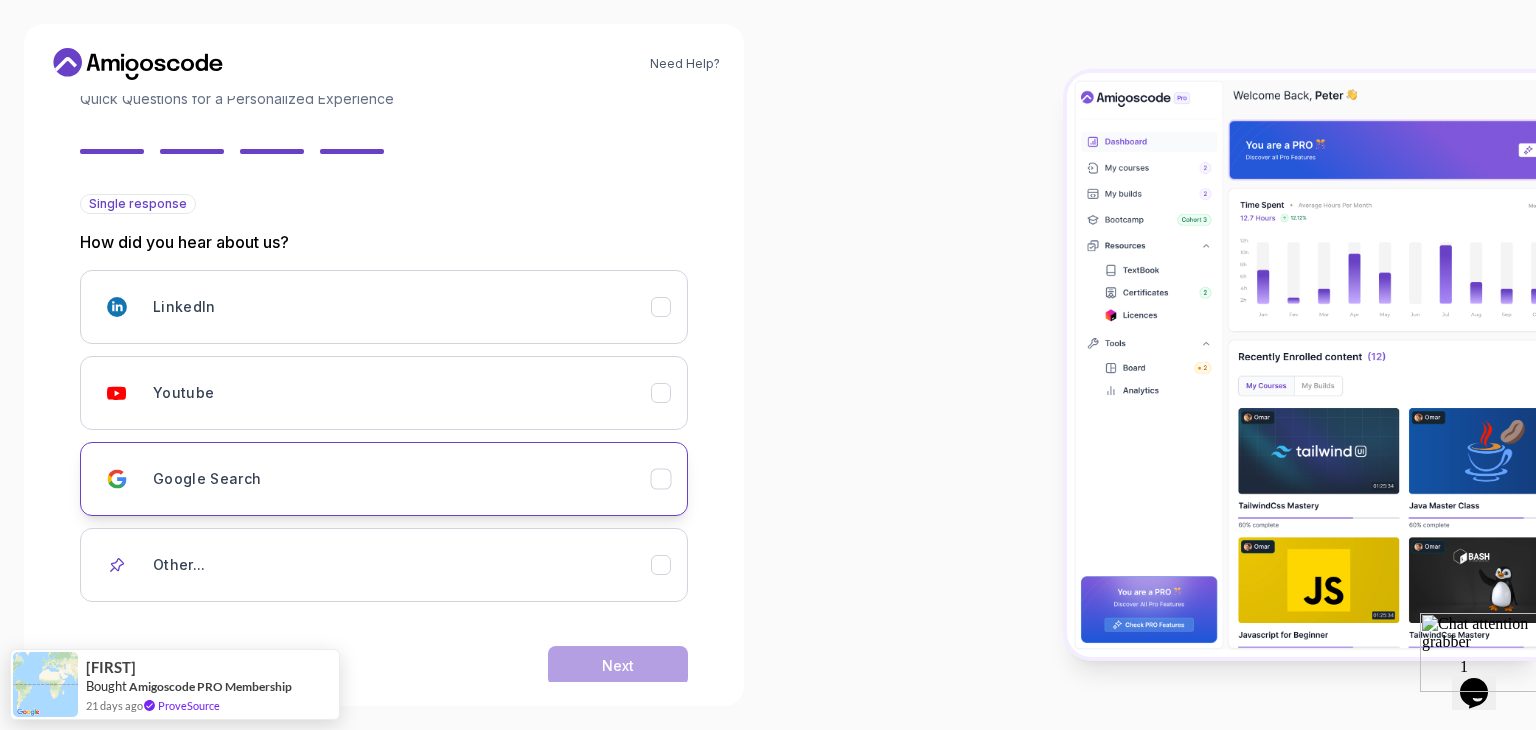 scroll, scrollTop: 177, scrollLeft: 0, axis: vertical 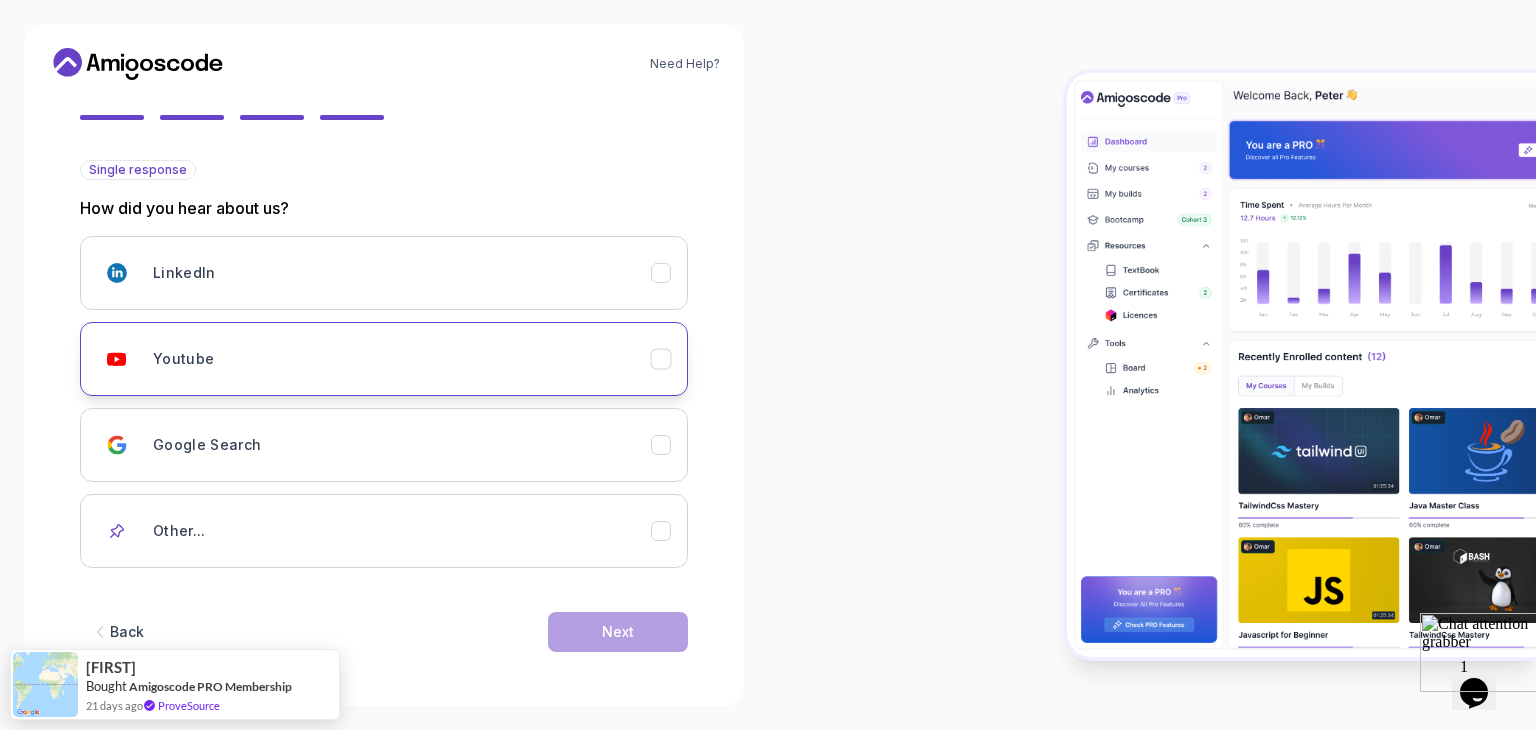 click on "Youtube" at bounding box center [402, 359] 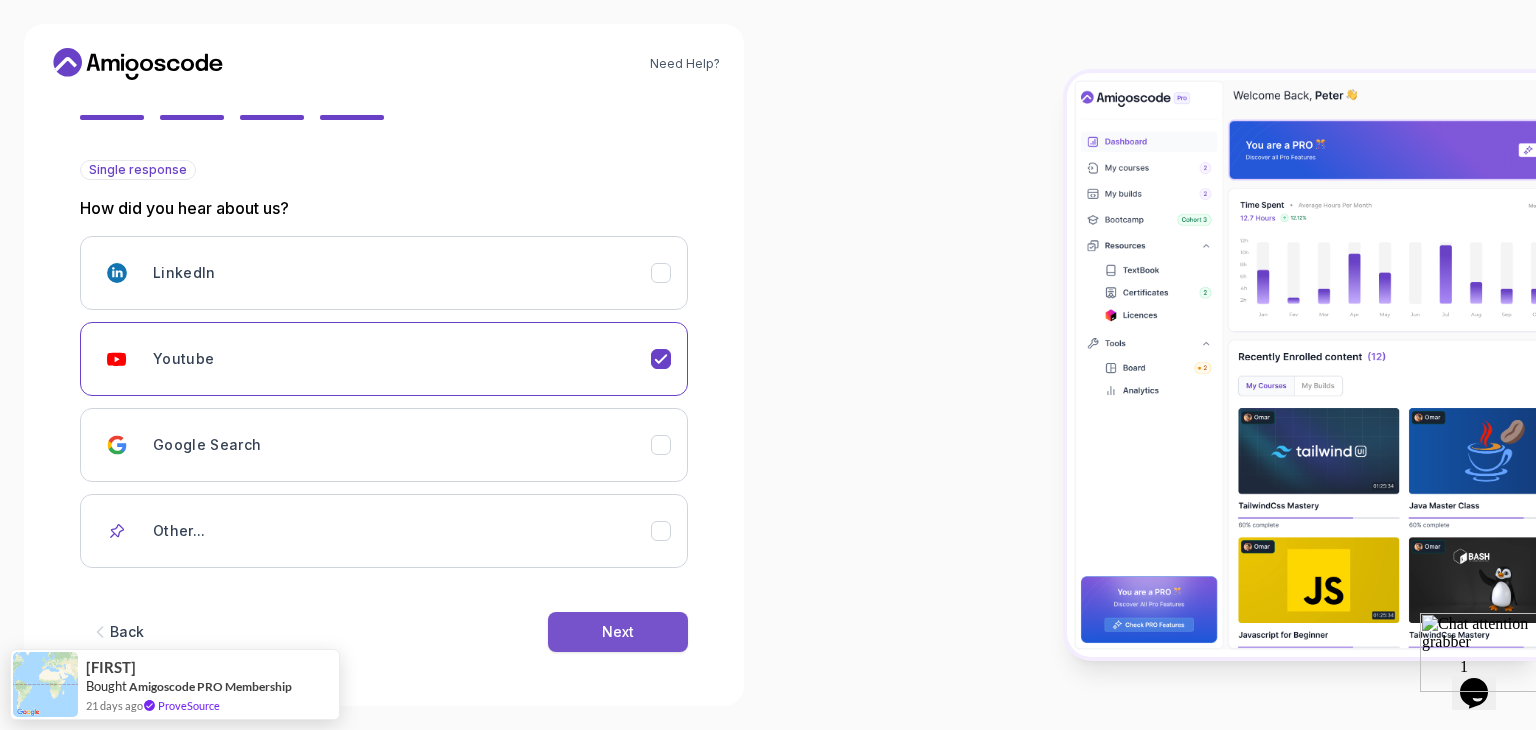 click on "Next" at bounding box center (618, 632) 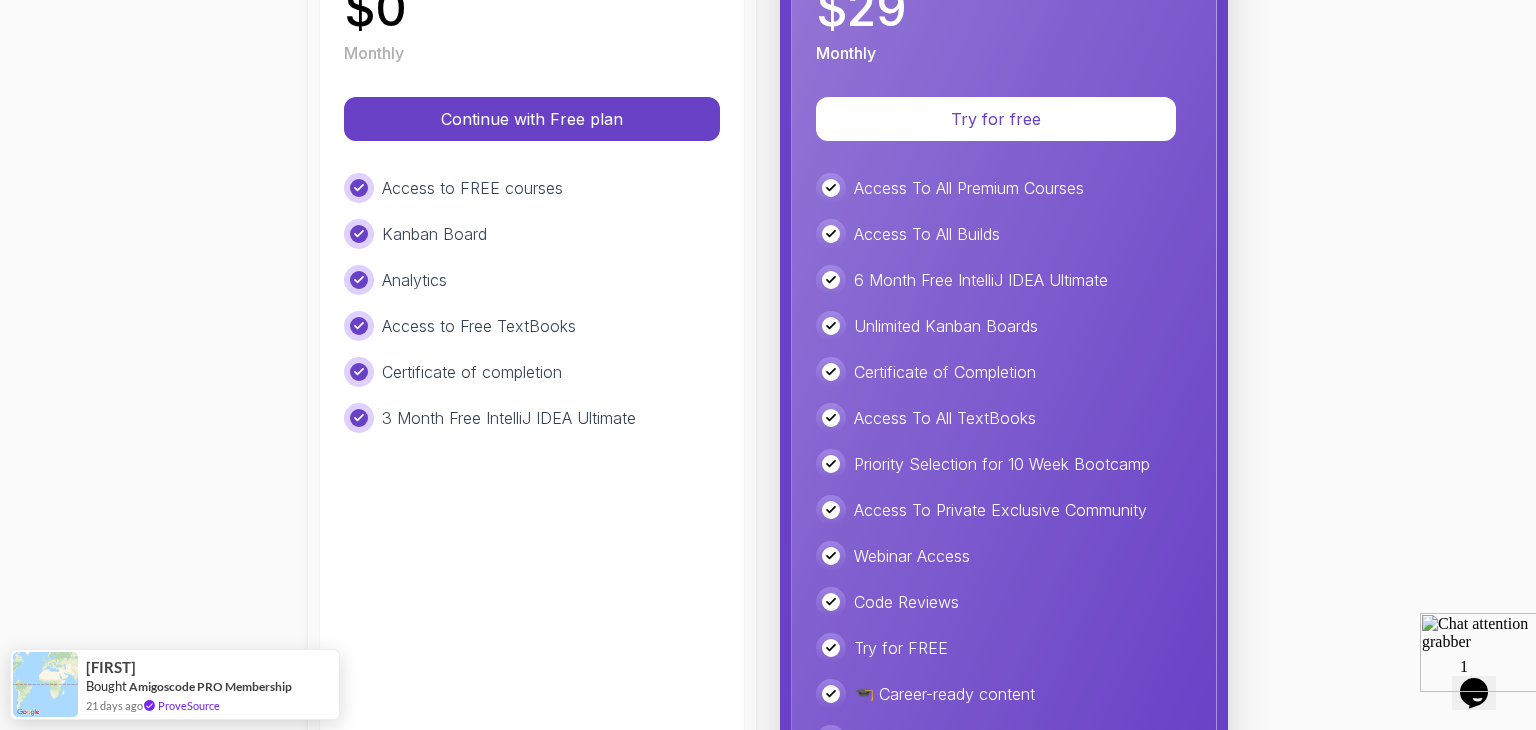 scroll, scrollTop: 442, scrollLeft: 0, axis: vertical 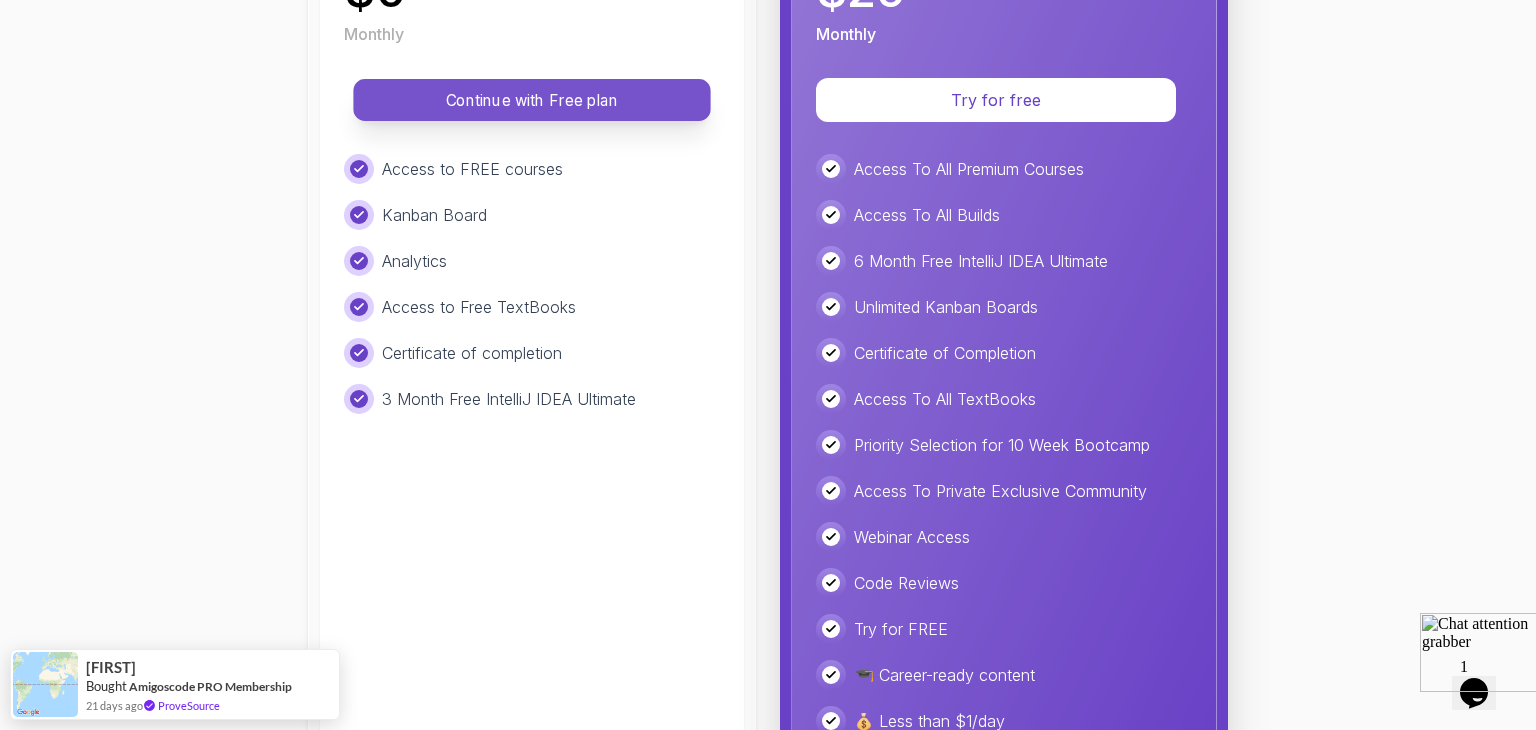 click on "Continue with Free plan" at bounding box center [532, 100] 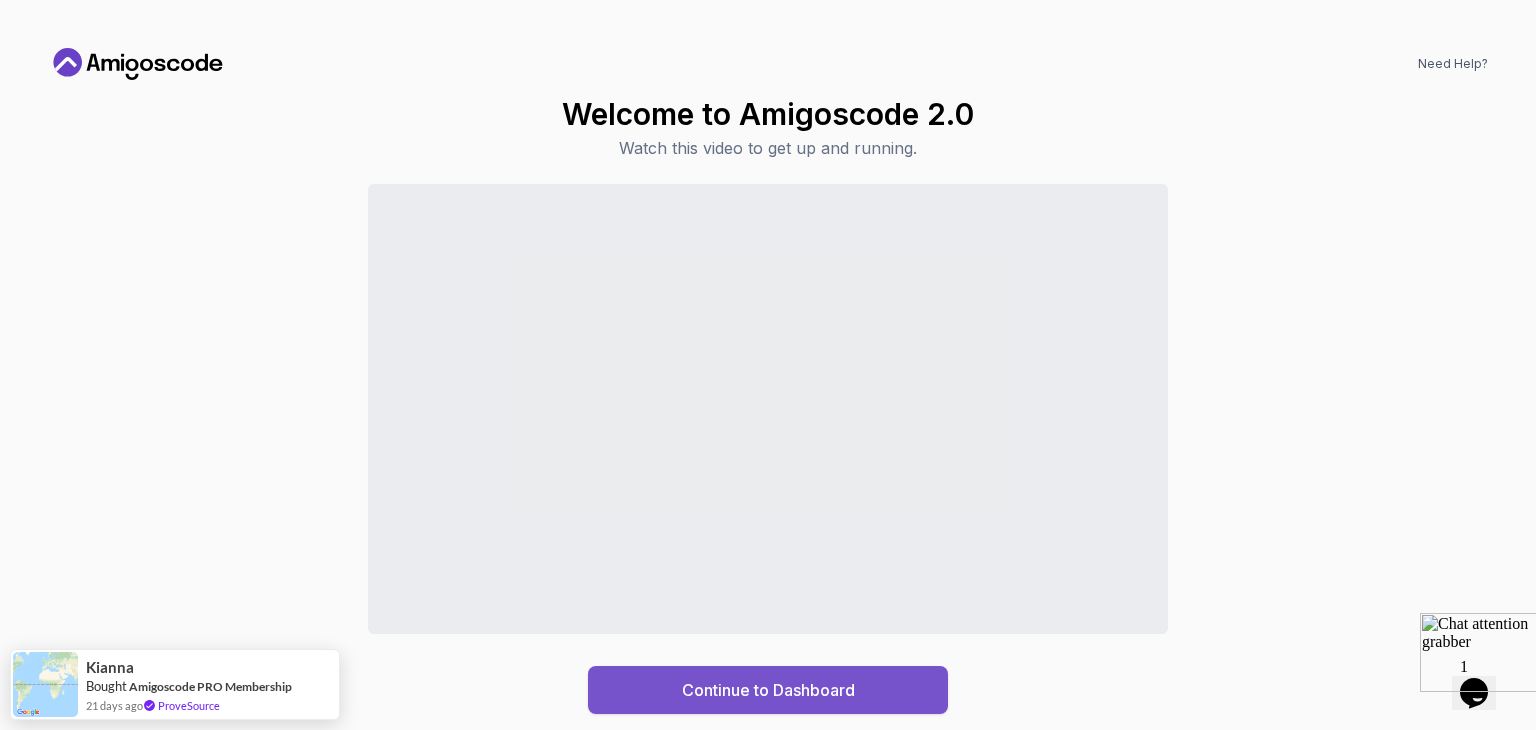 click on "Continue to Dashboard" at bounding box center (768, 690) 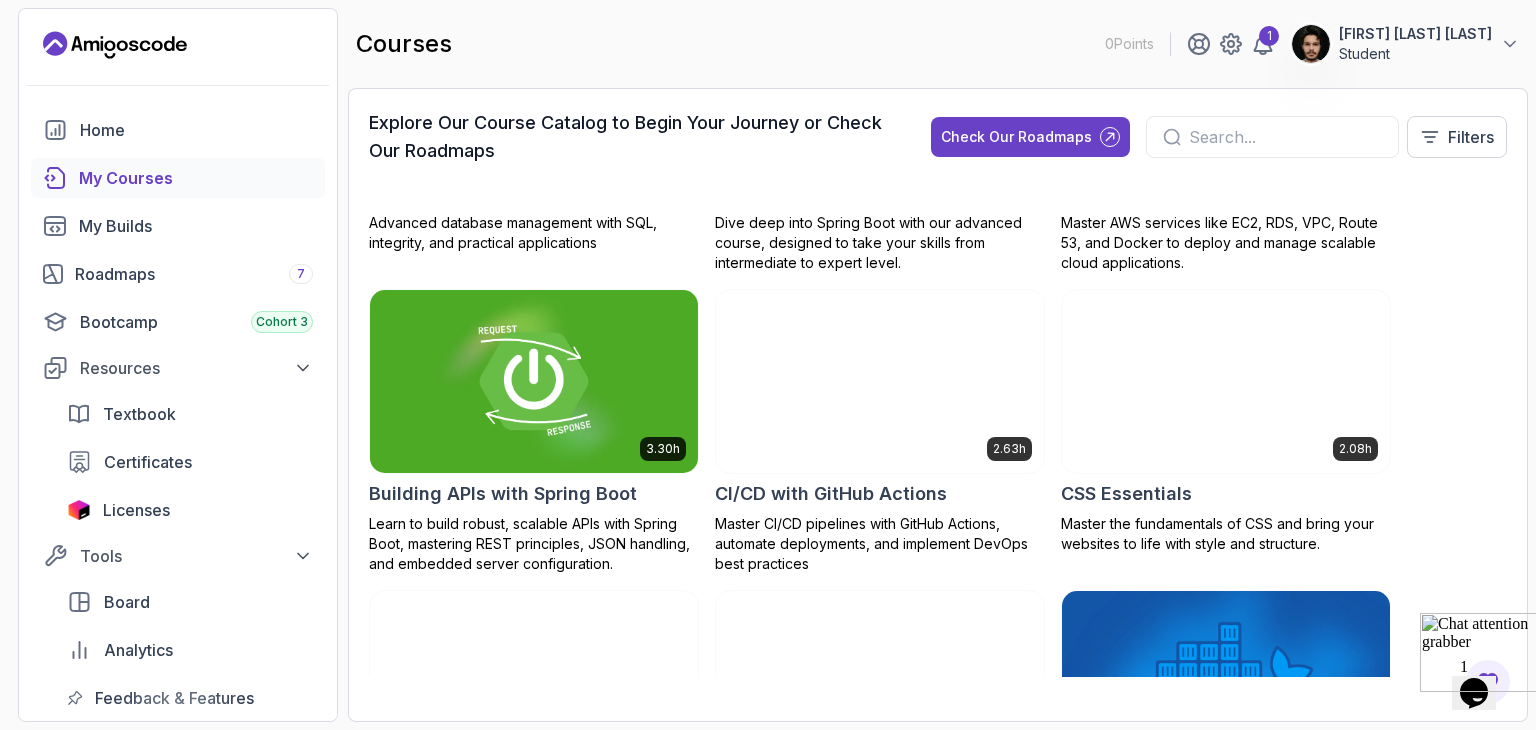 scroll, scrollTop: 219, scrollLeft: 0, axis: vertical 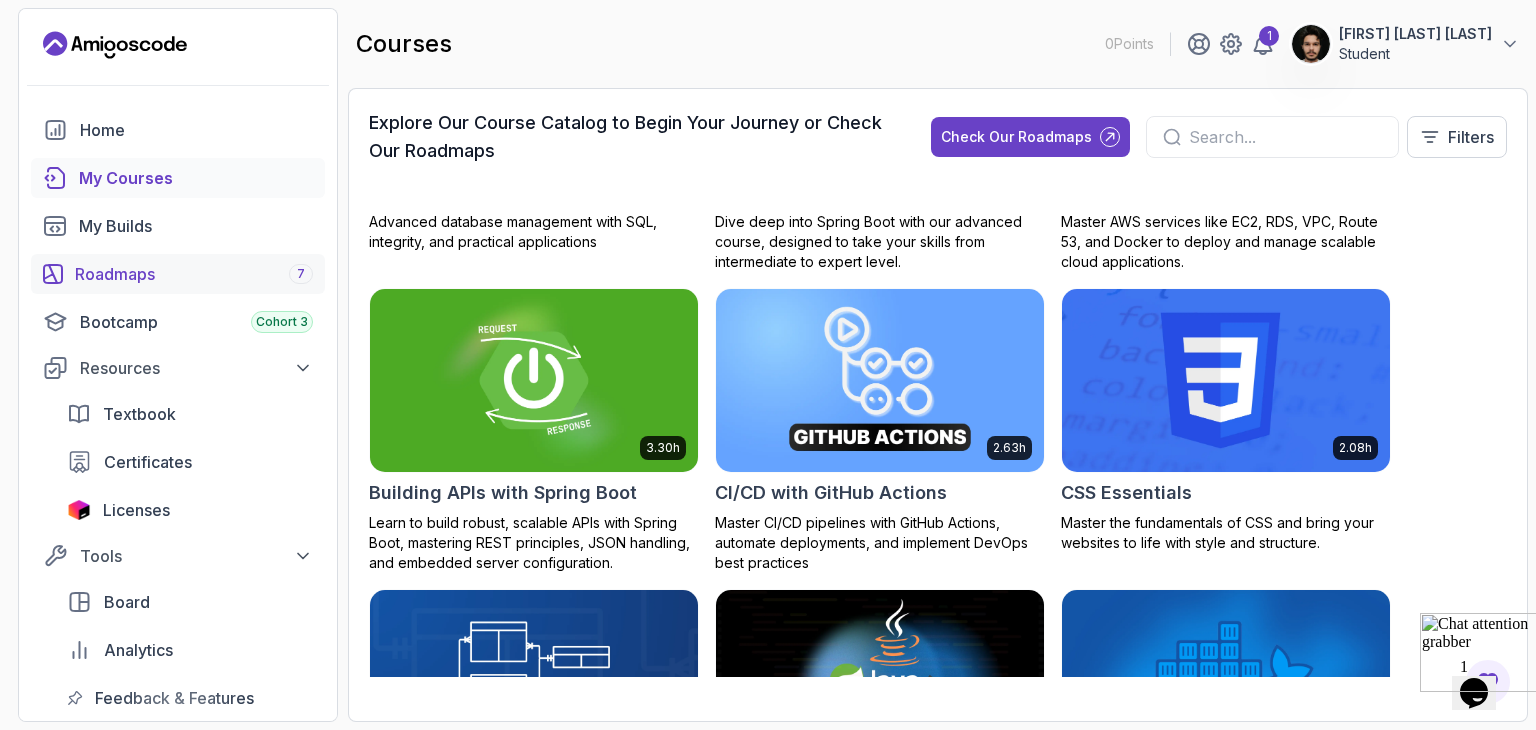click on "Roadmaps 7" at bounding box center (194, 274) 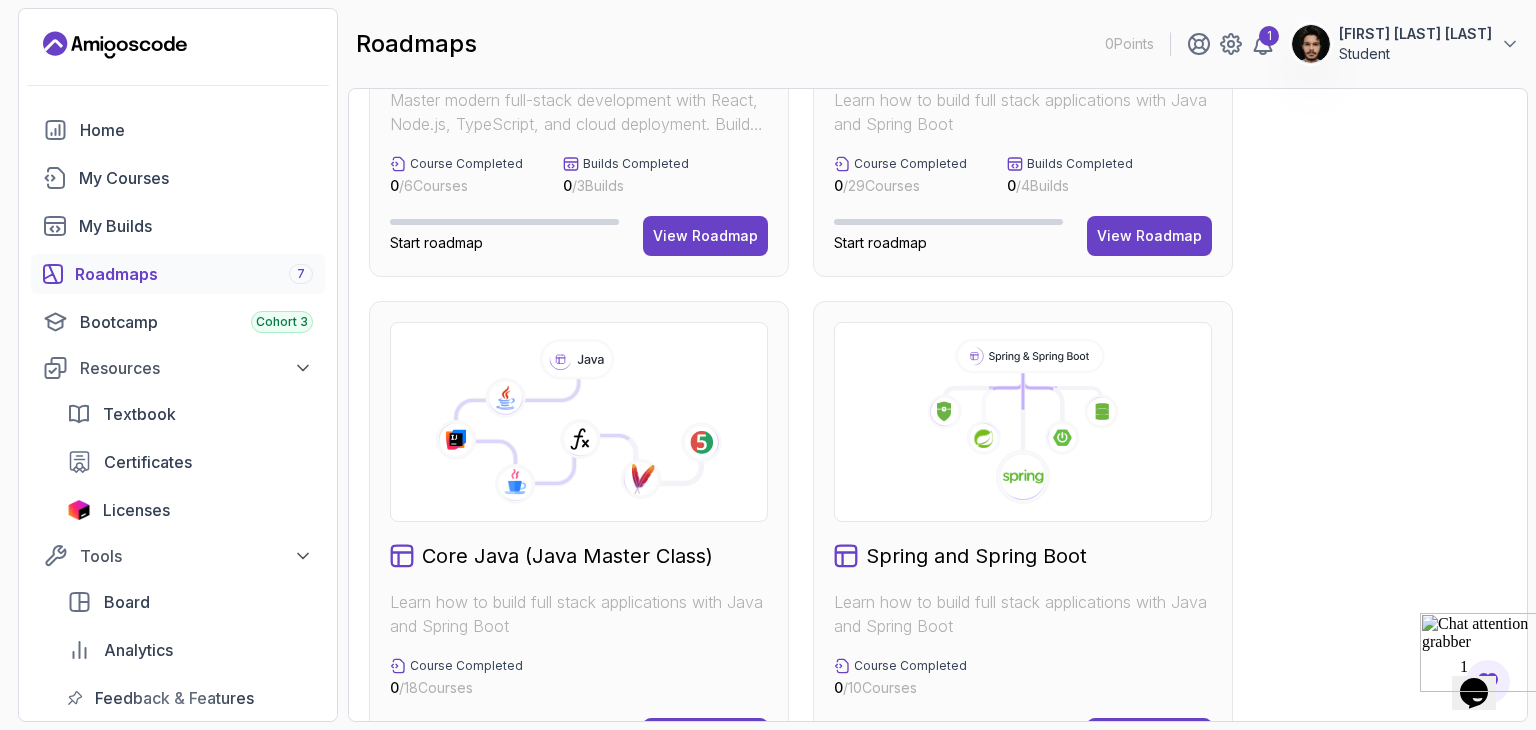 scroll, scrollTop: 548, scrollLeft: 0, axis: vertical 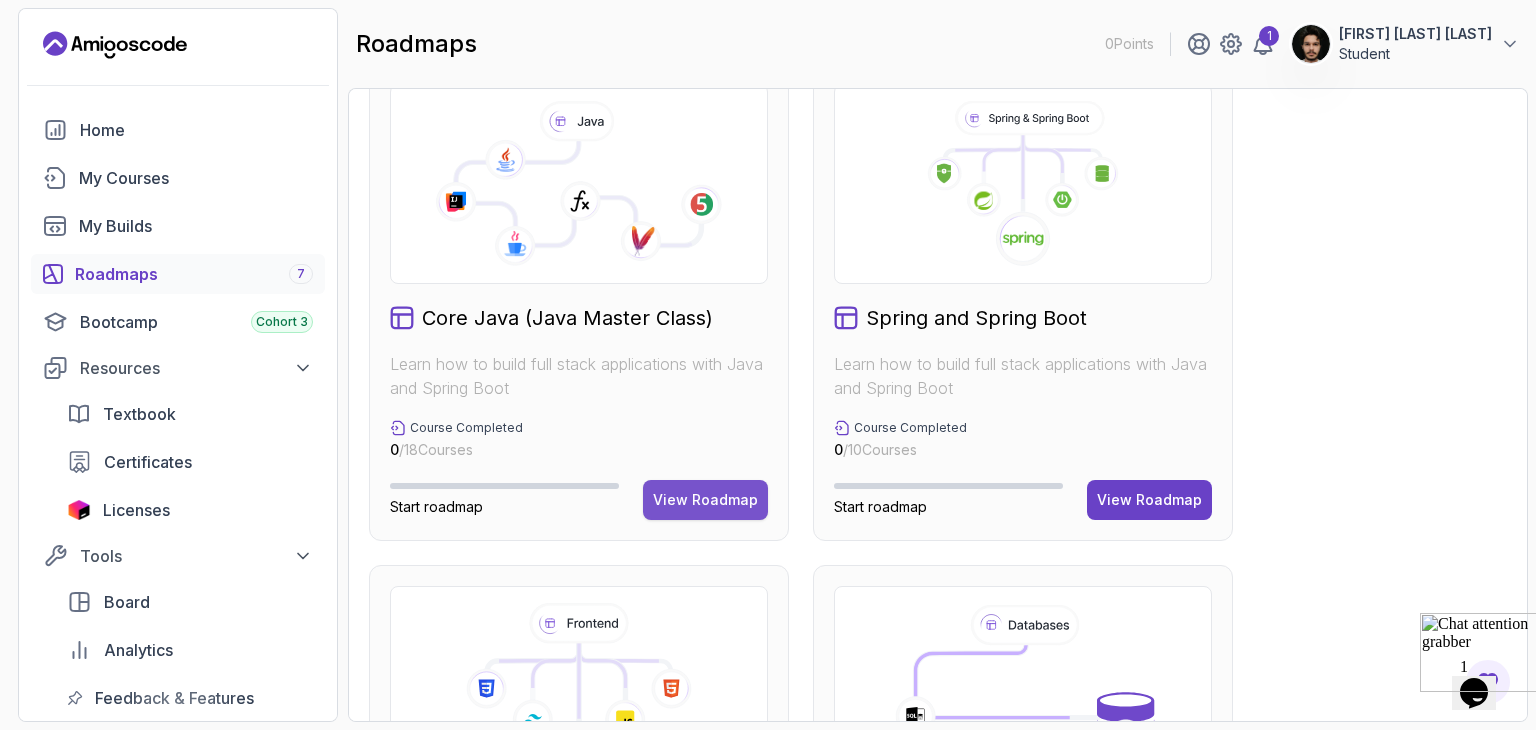 click on "View Roadmap" at bounding box center [705, 500] 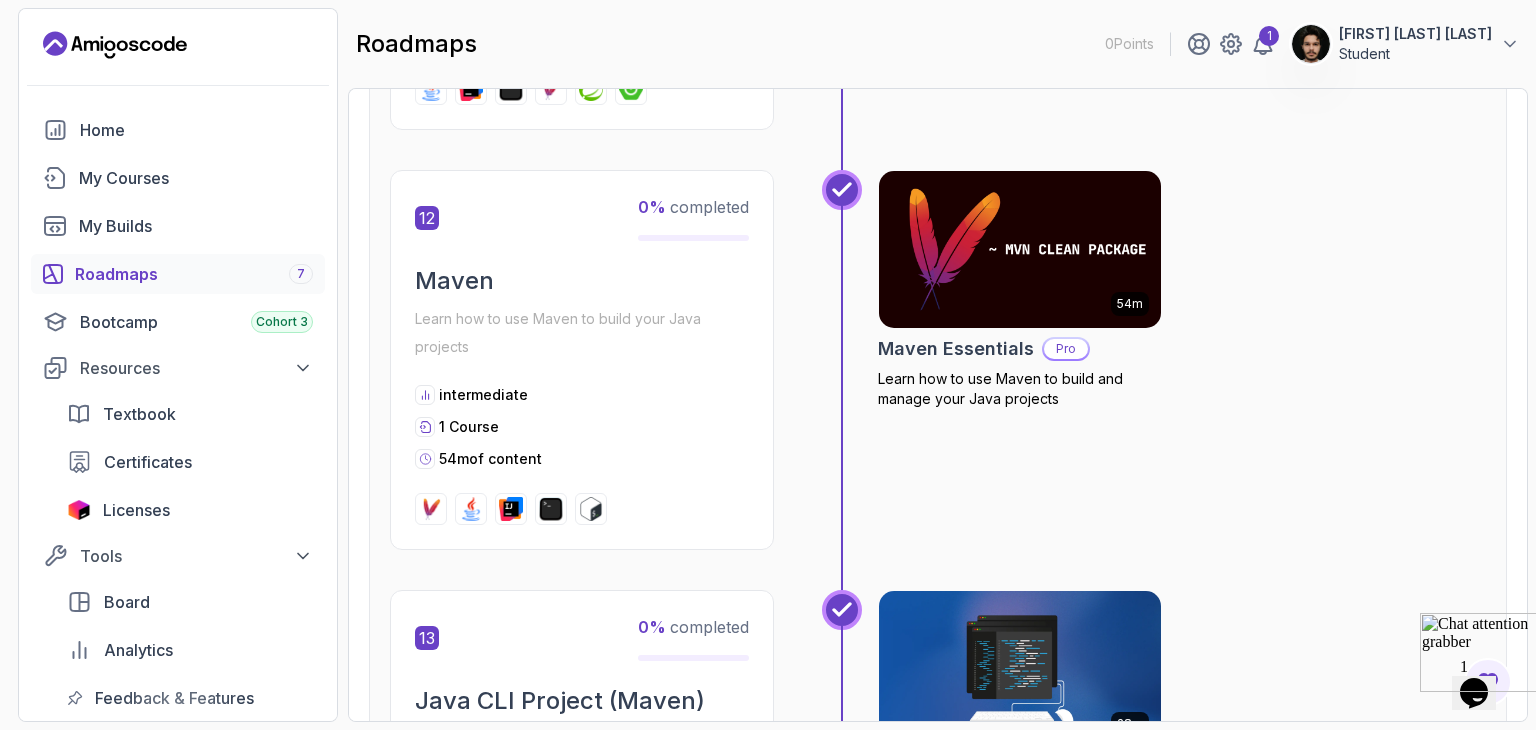 scroll, scrollTop: 4991, scrollLeft: 0, axis: vertical 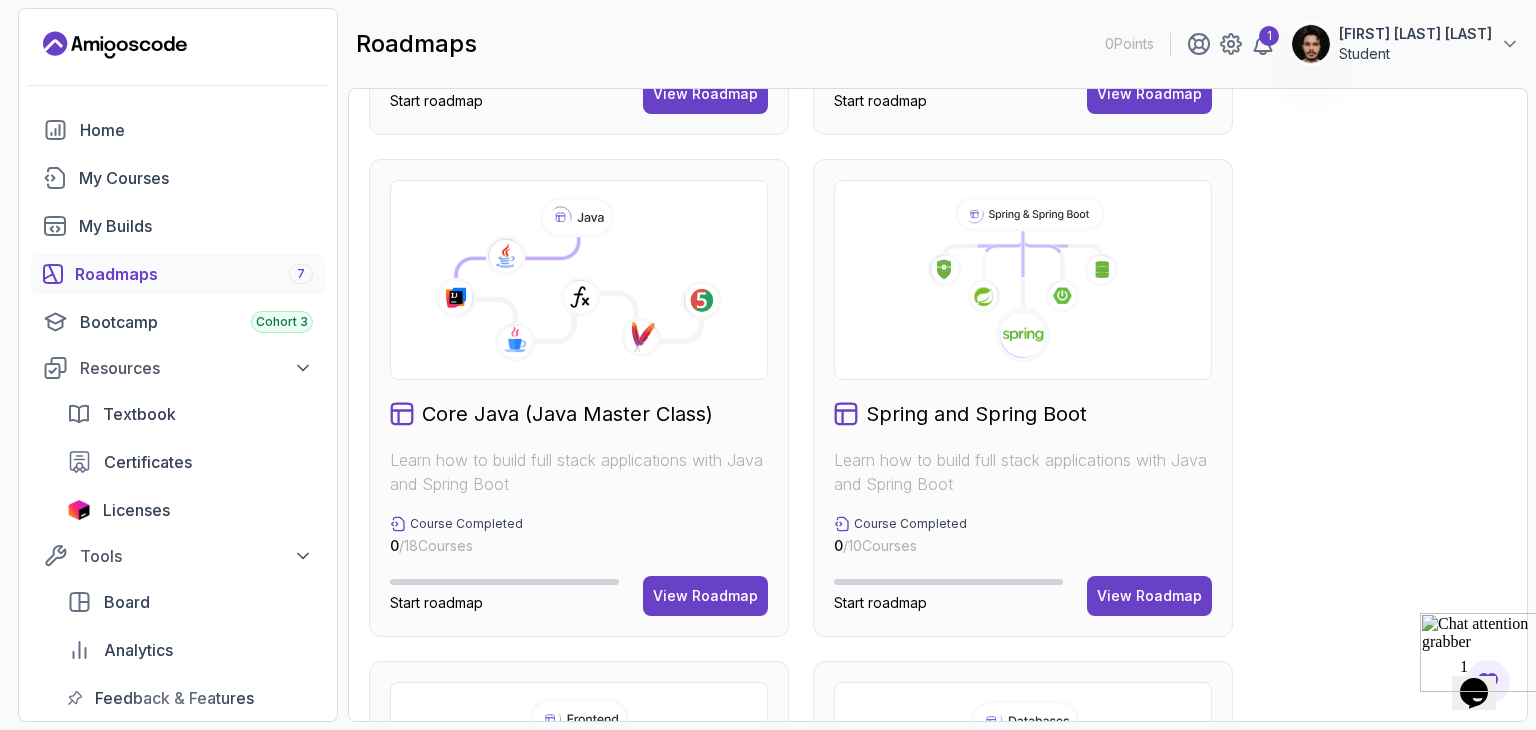 click on "Spring and Spring Boot Learn how to build full stack applications with Java and Spring Boot Course Completed 0 / 10  Courses Start roadmap View Roadmap" at bounding box center (1023, 398) 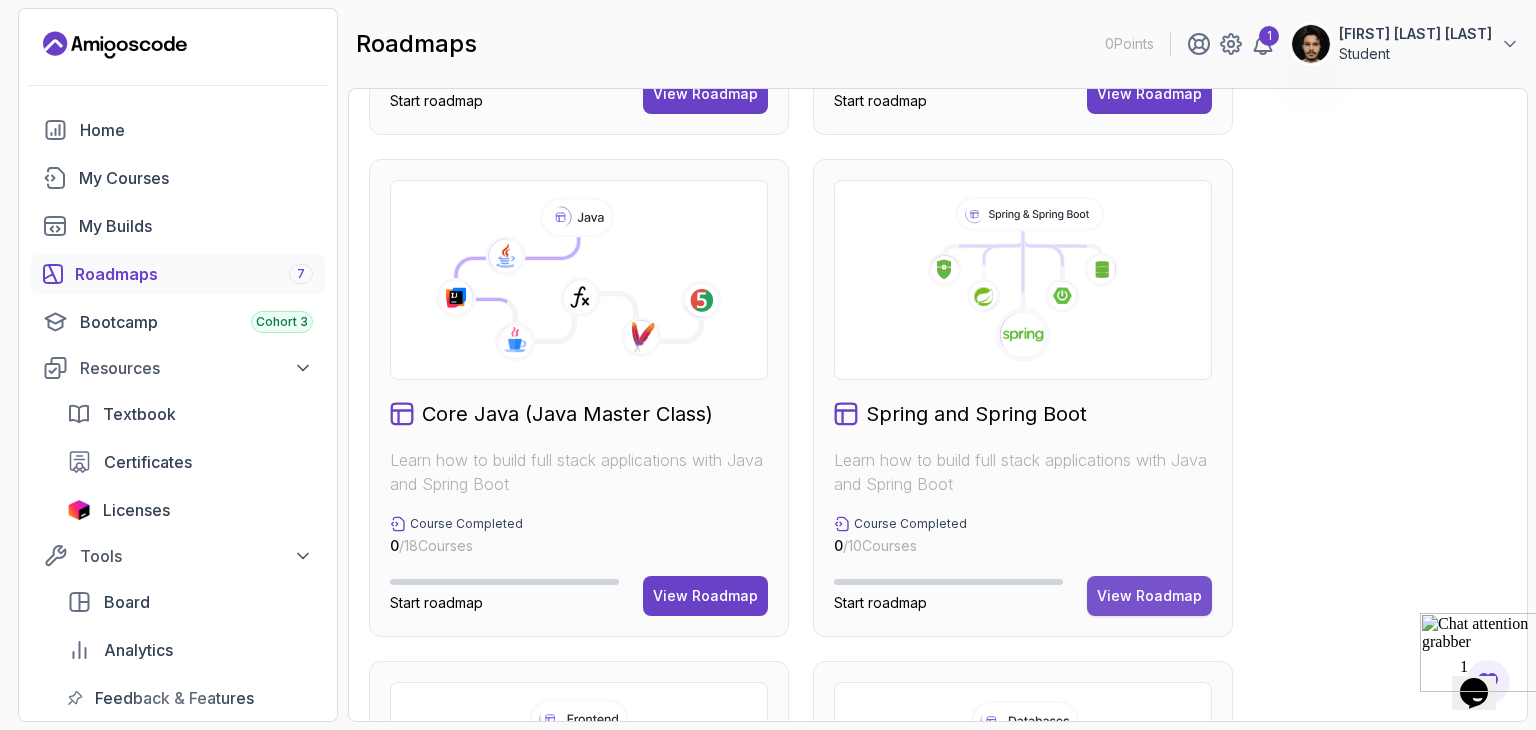 click on "View Roadmap" at bounding box center (1149, 596) 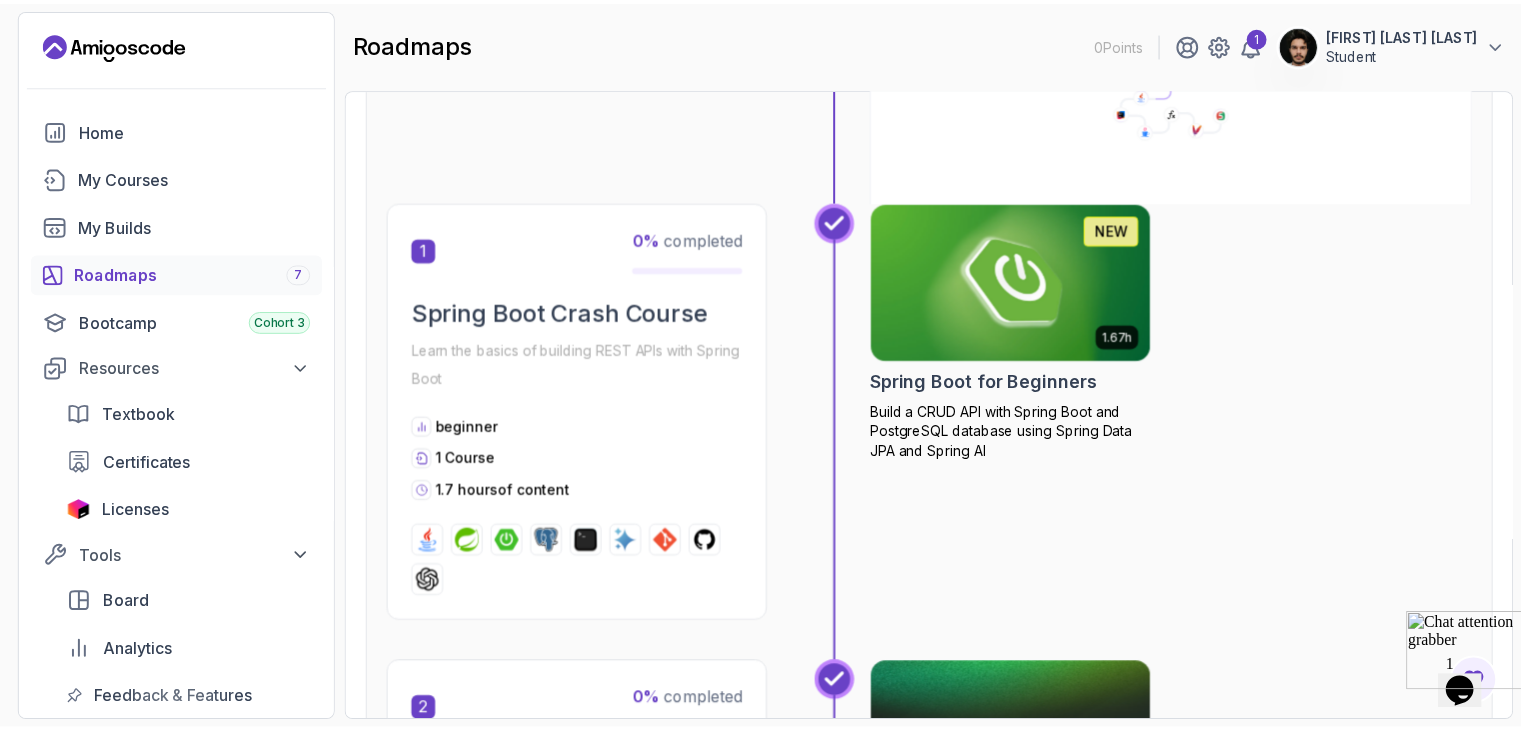 scroll, scrollTop: 444, scrollLeft: 0, axis: vertical 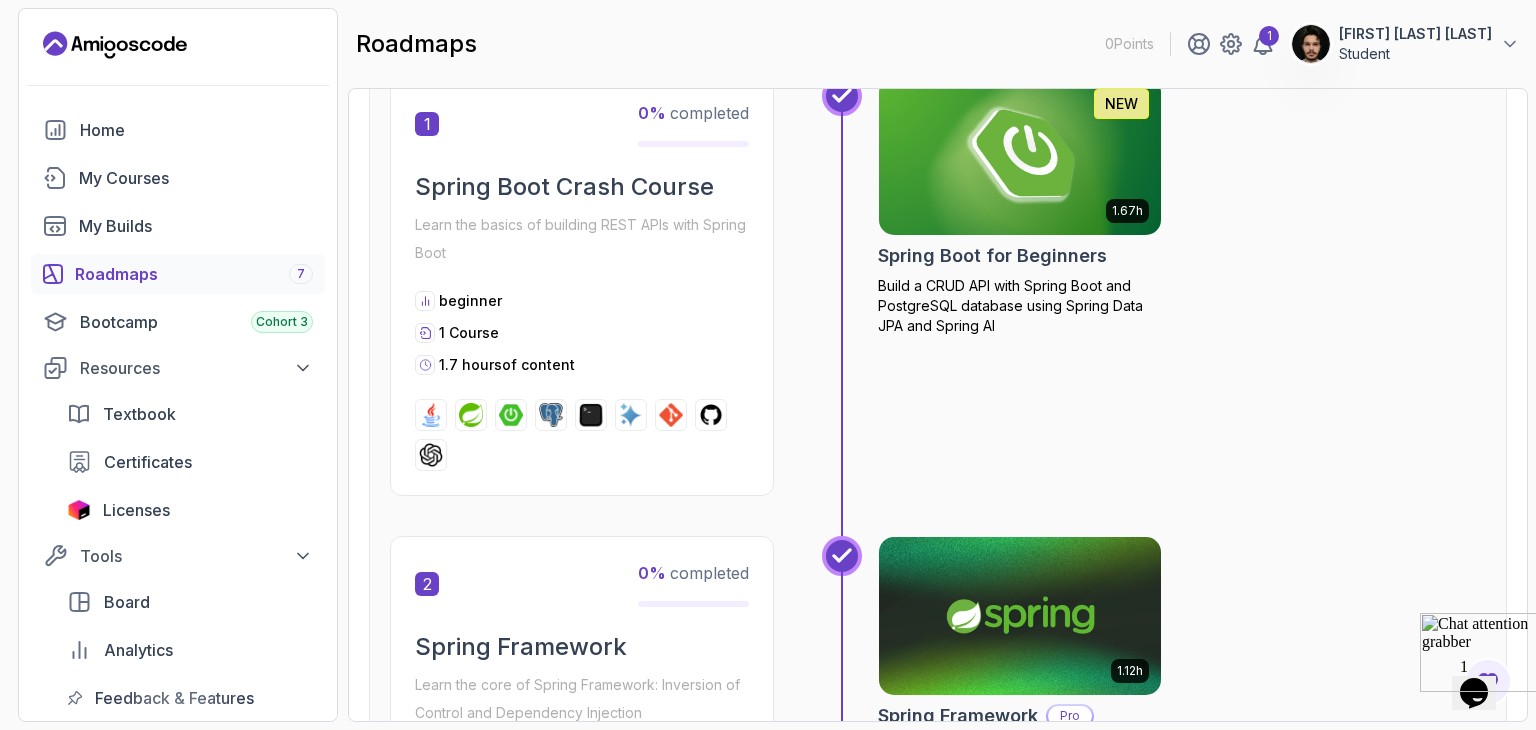 click at bounding box center (1020, 156) 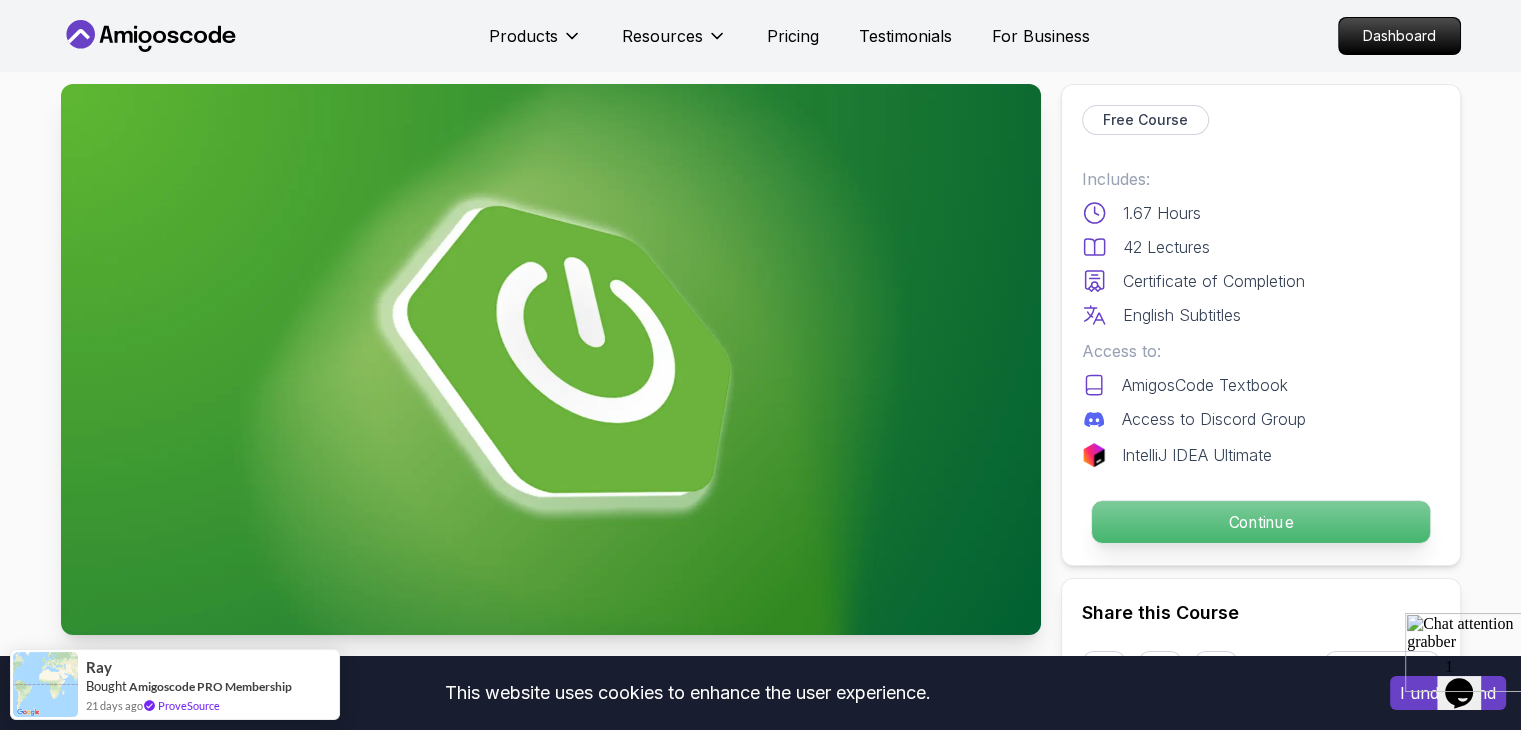 scroll, scrollTop: 134, scrollLeft: 0, axis: vertical 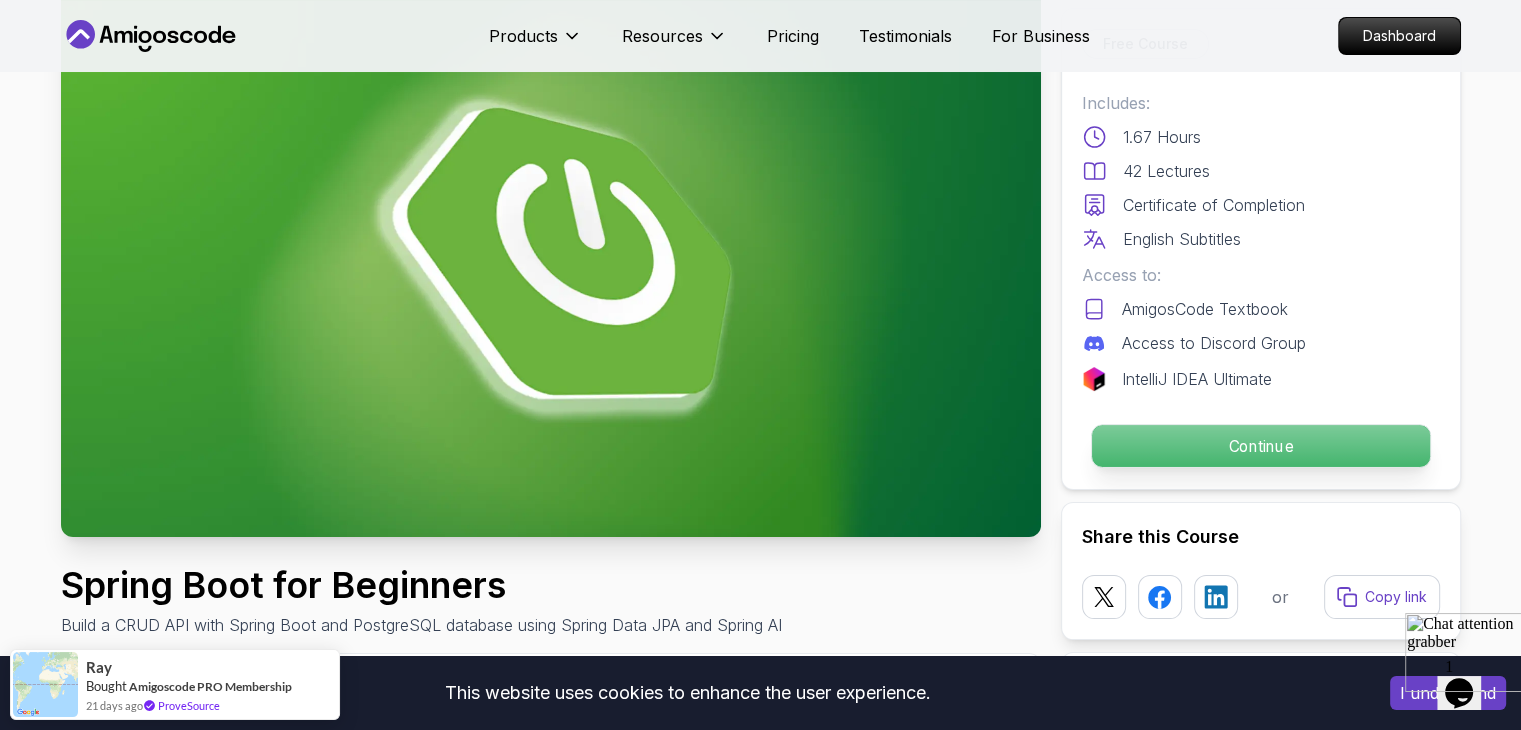 click on "Continue" at bounding box center [1260, 446] 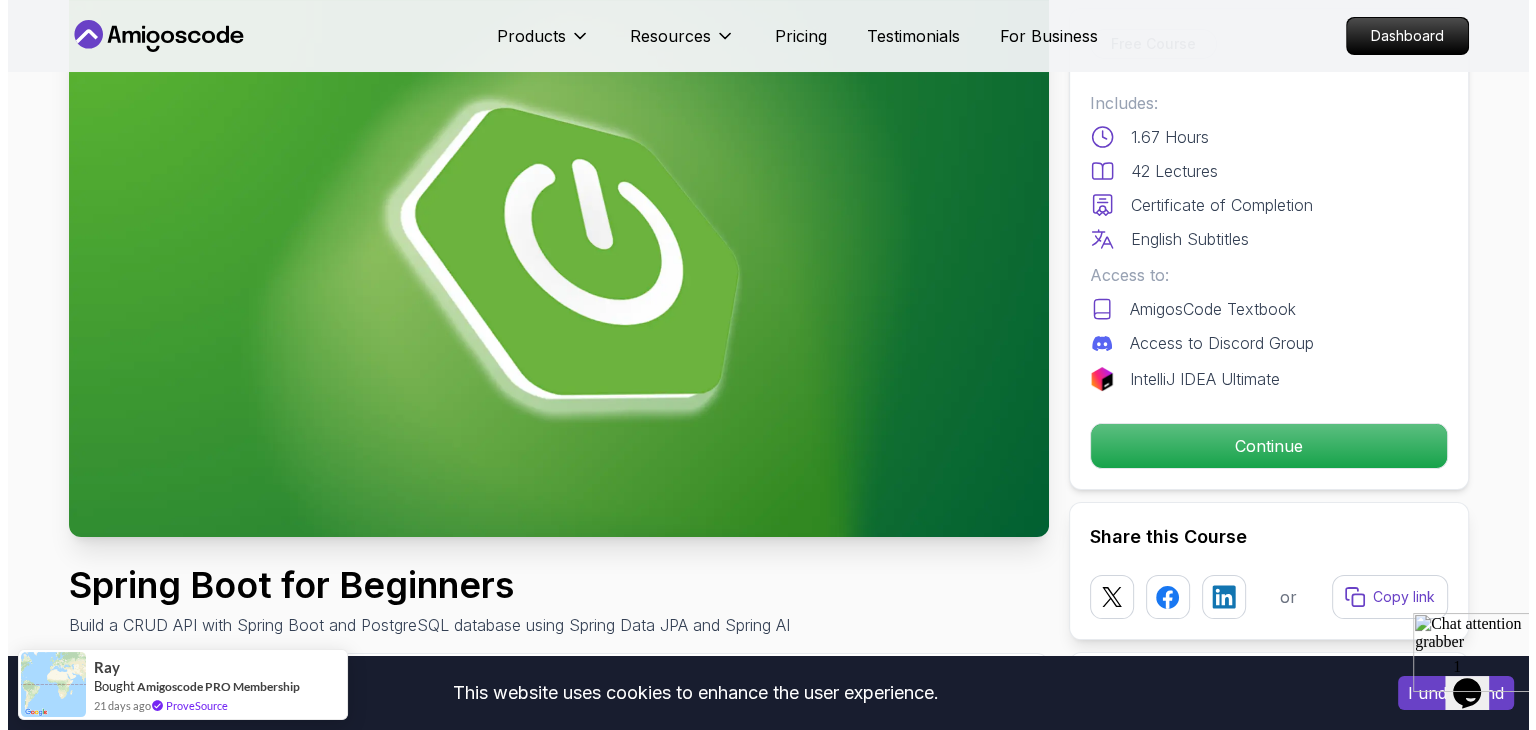 scroll, scrollTop: 0, scrollLeft: 0, axis: both 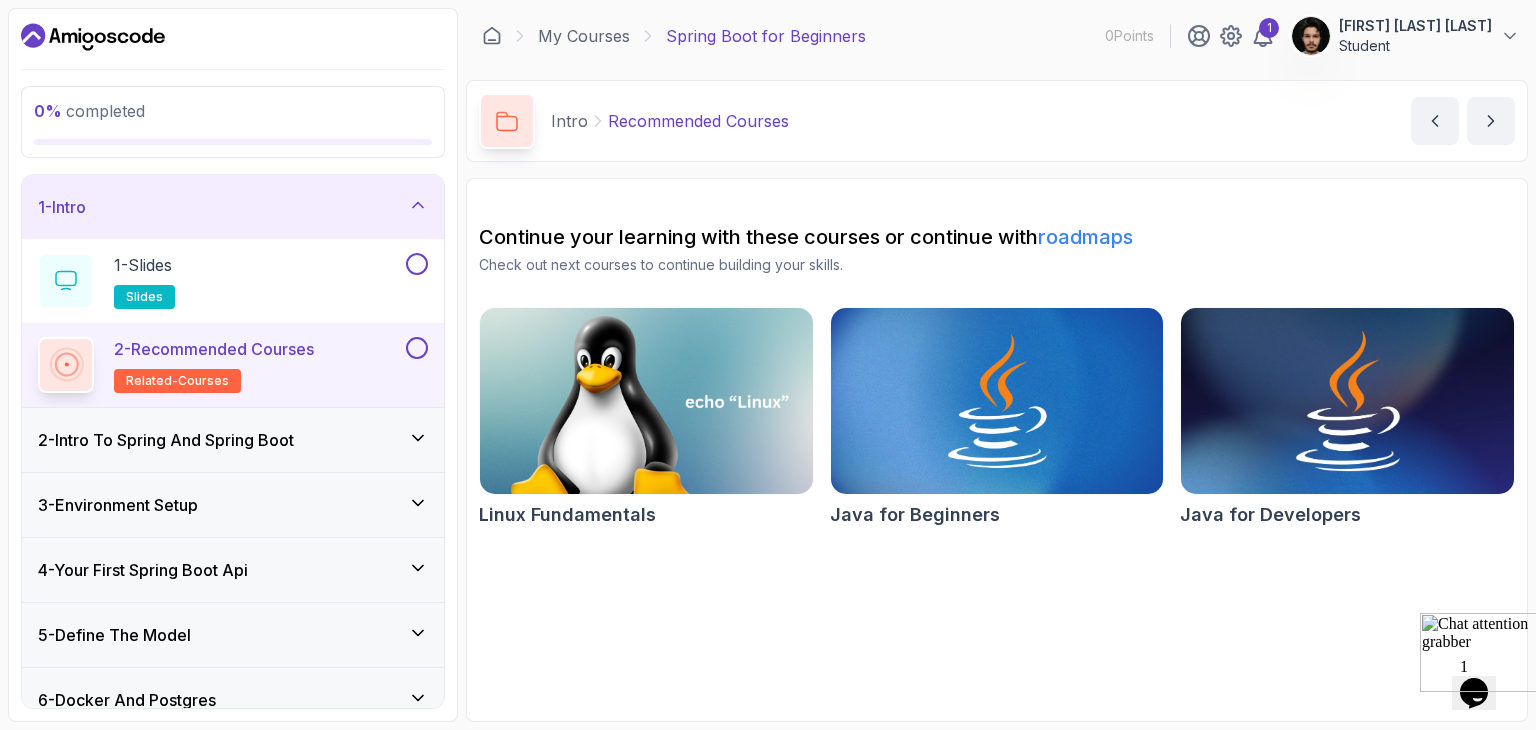 click at bounding box center [1347, 401] 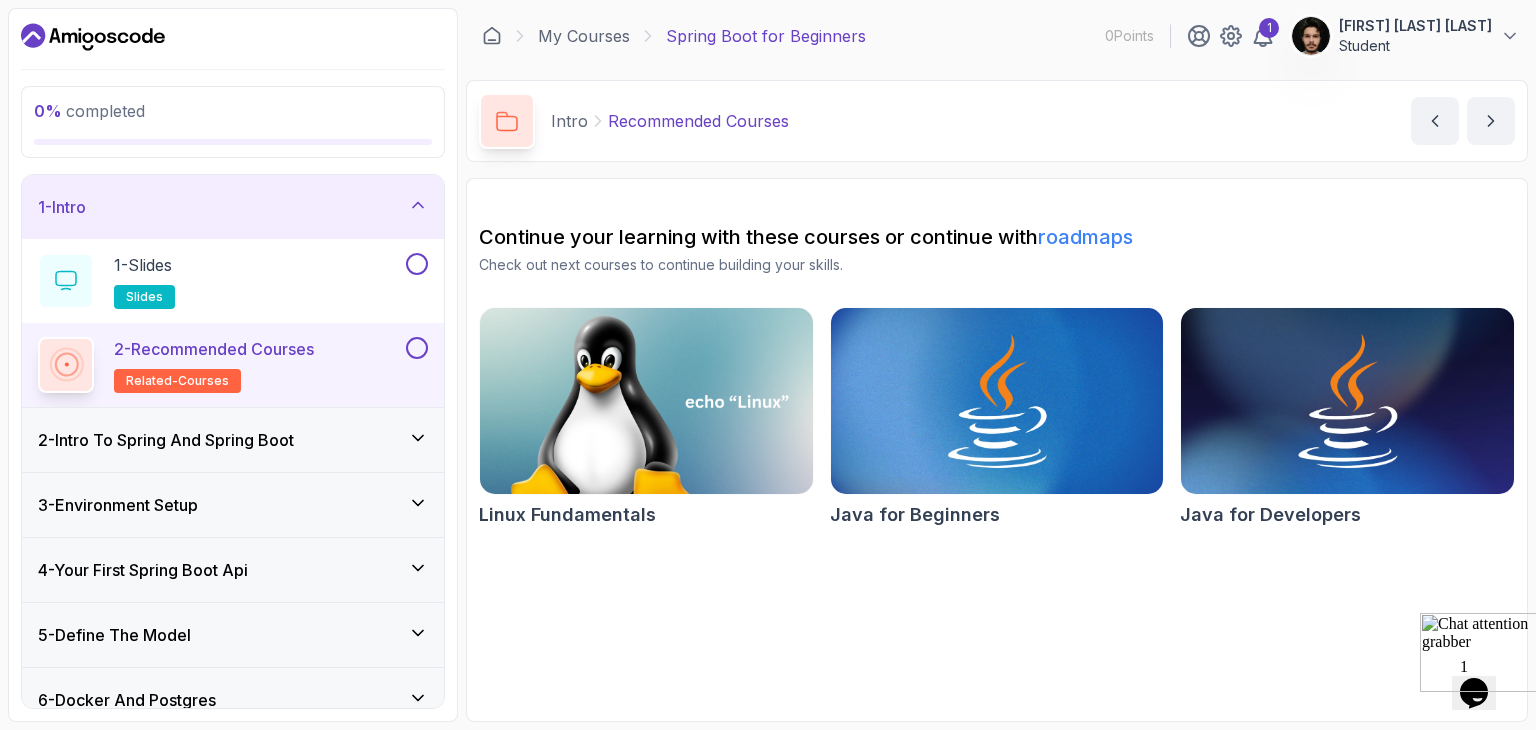 click on "2  -  Intro To Spring And Spring Boot" at bounding box center [233, 440] 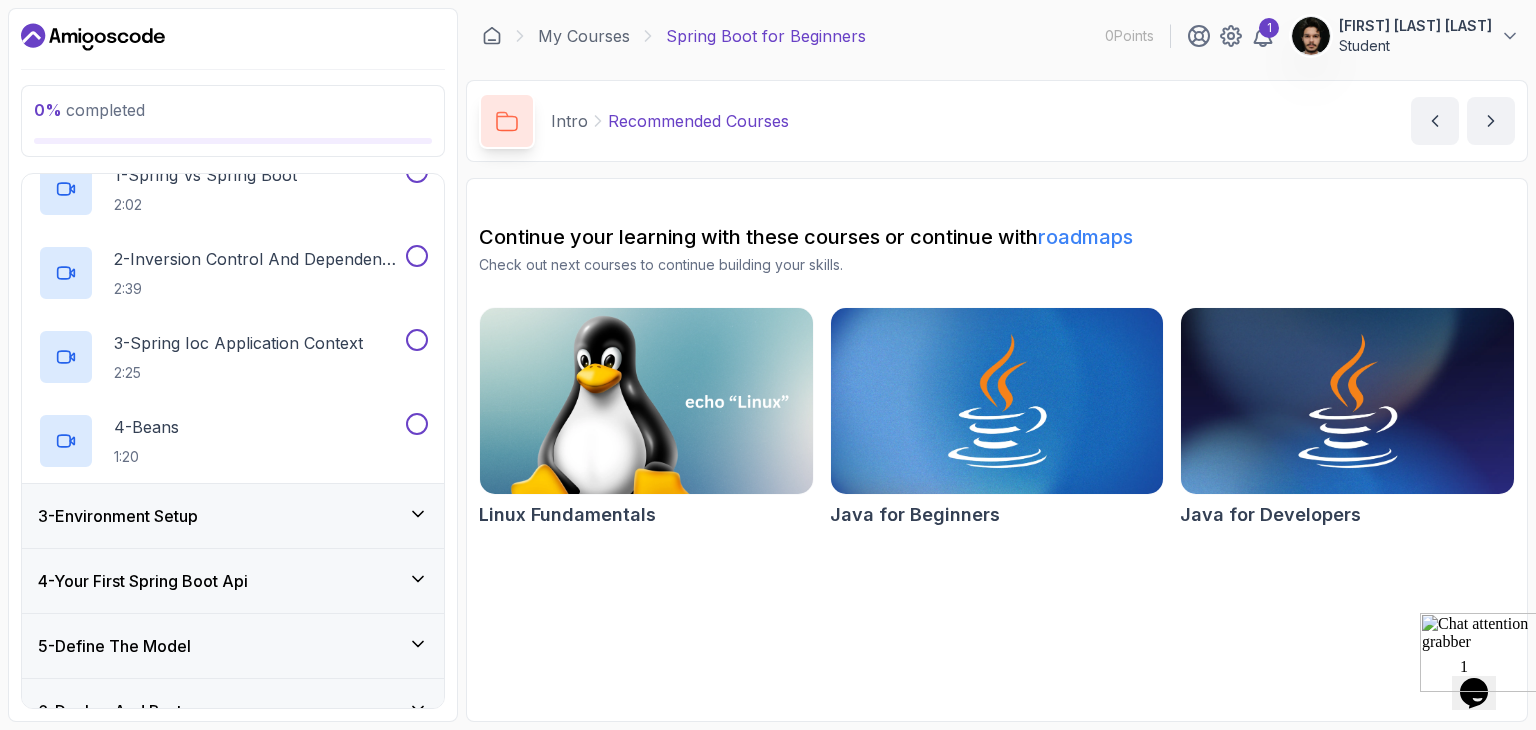 click on "3  -  Environment Setup" at bounding box center (233, 516) 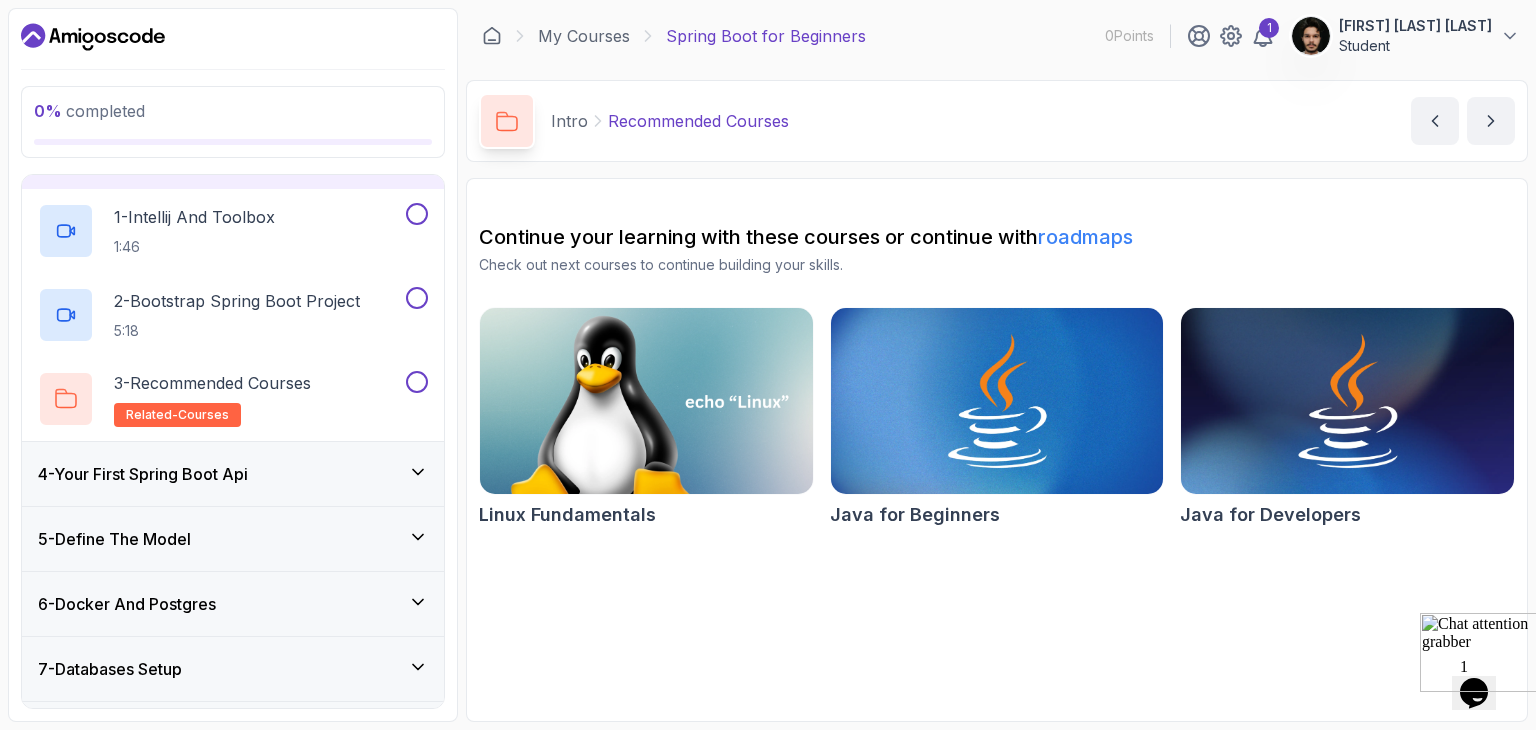 scroll, scrollTop: 181, scrollLeft: 0, axis: vertical 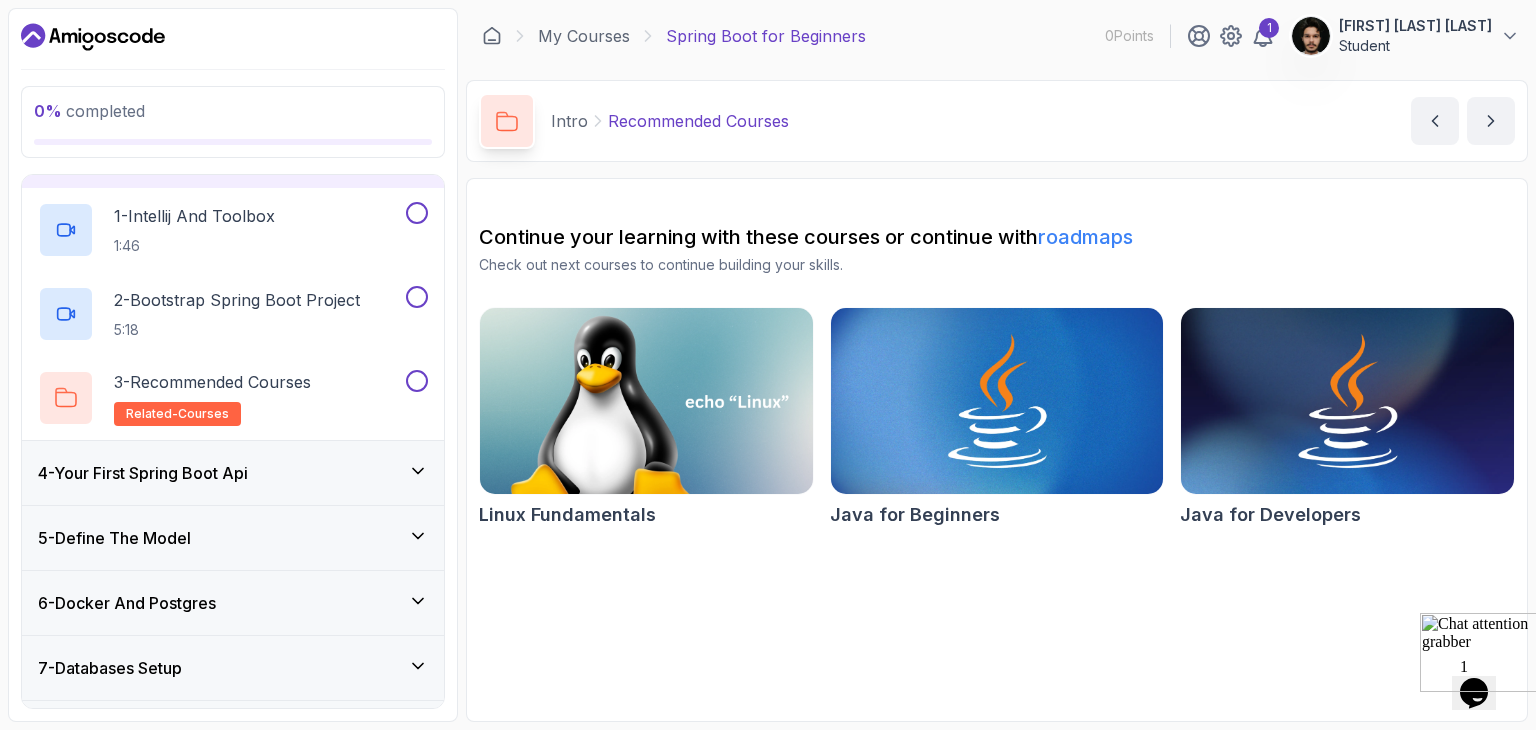 click on "4  -  Your First Spring Boot Api" at bounding box center (233, 473) 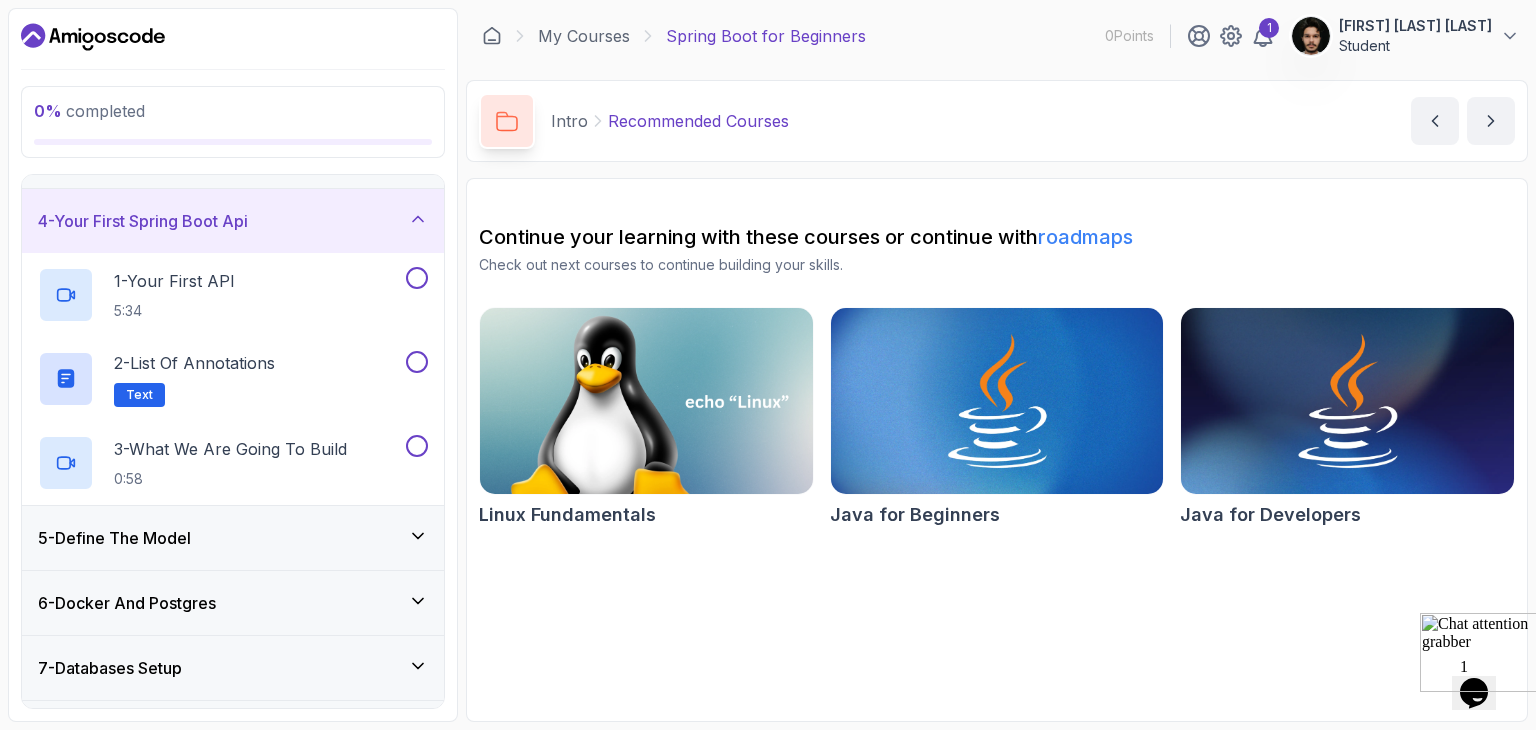 click on "5  -  Define The Model" at bounding box center (233, 538) 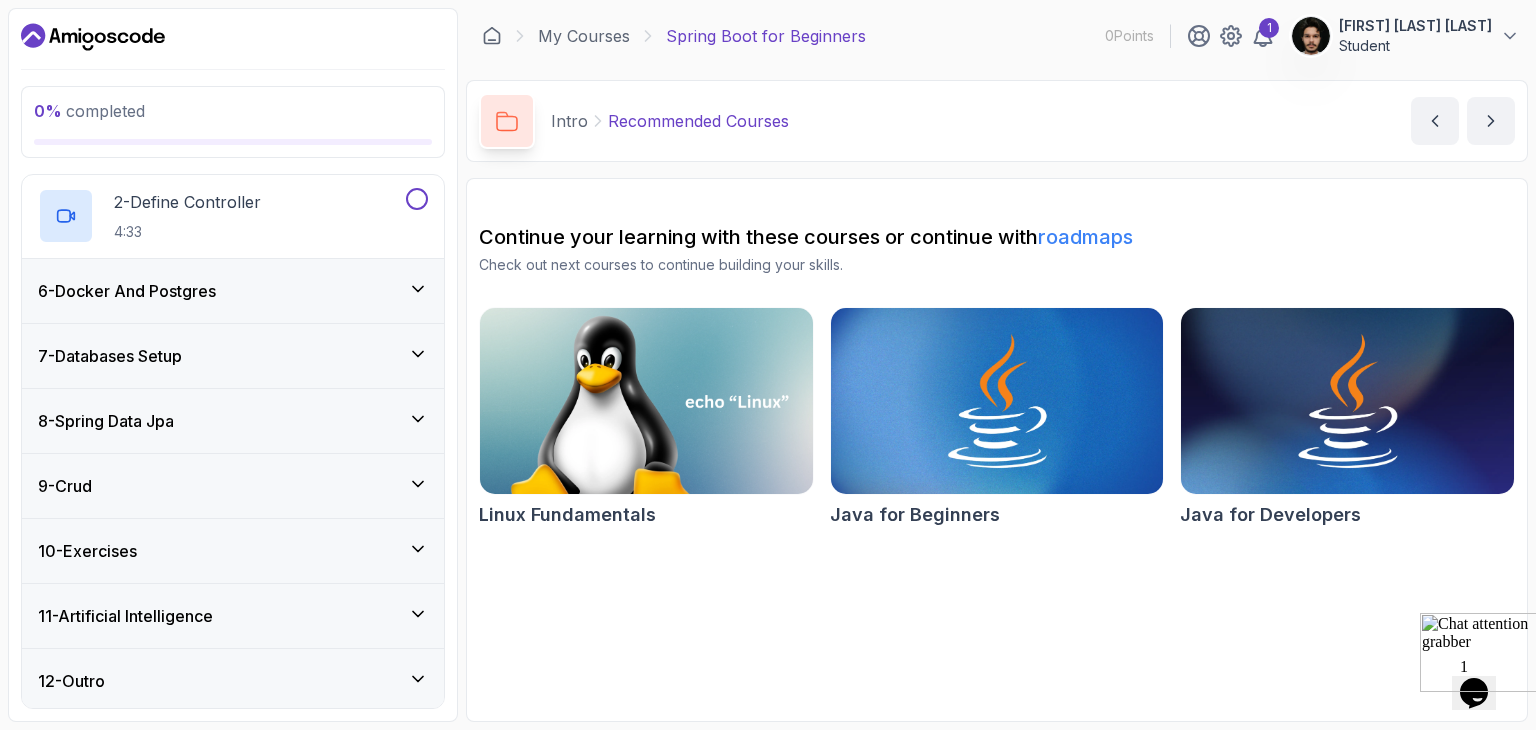 scroll, scrollTop: 410, scrollLeft: 0, axis: vertical 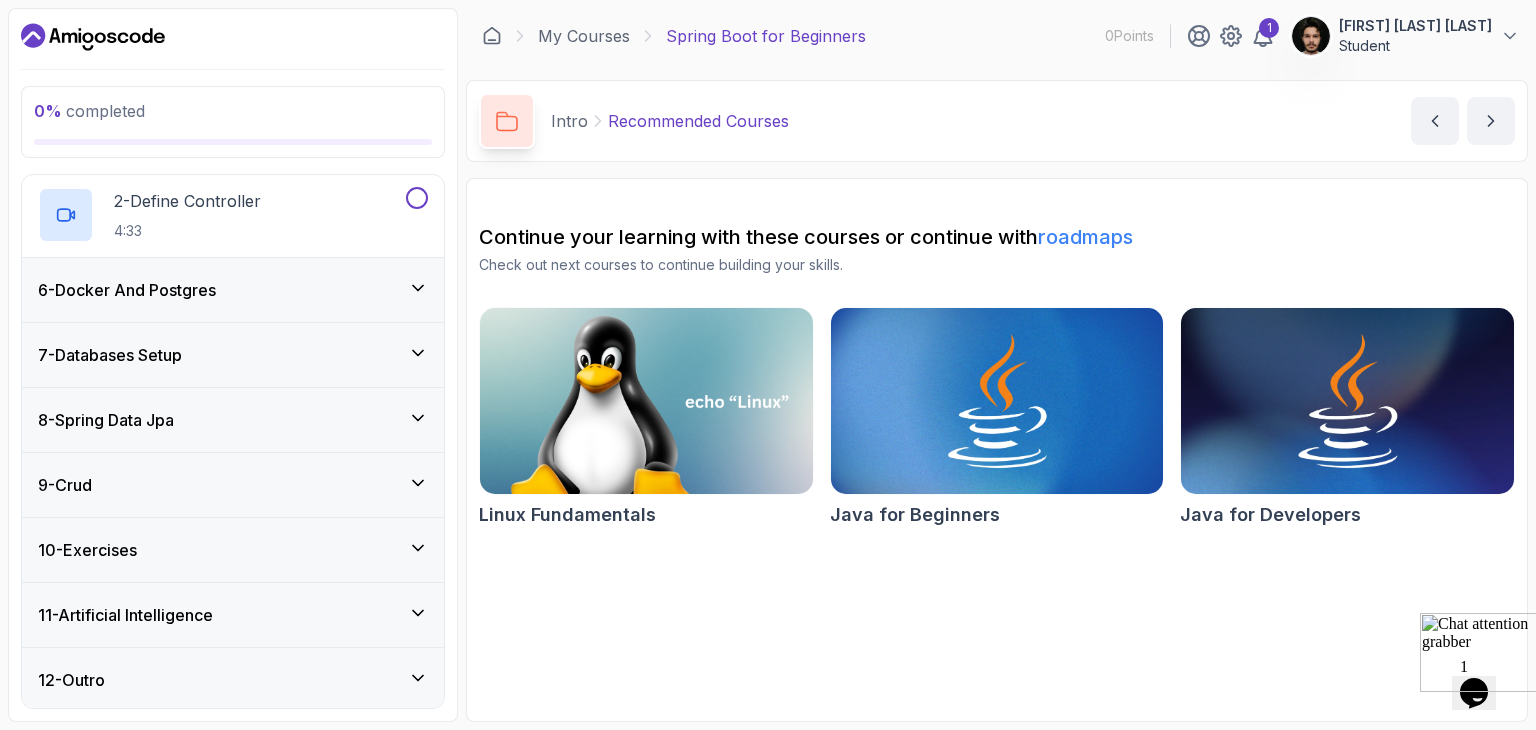click on "10  -  Exercises" at bounding box center [233, 550] 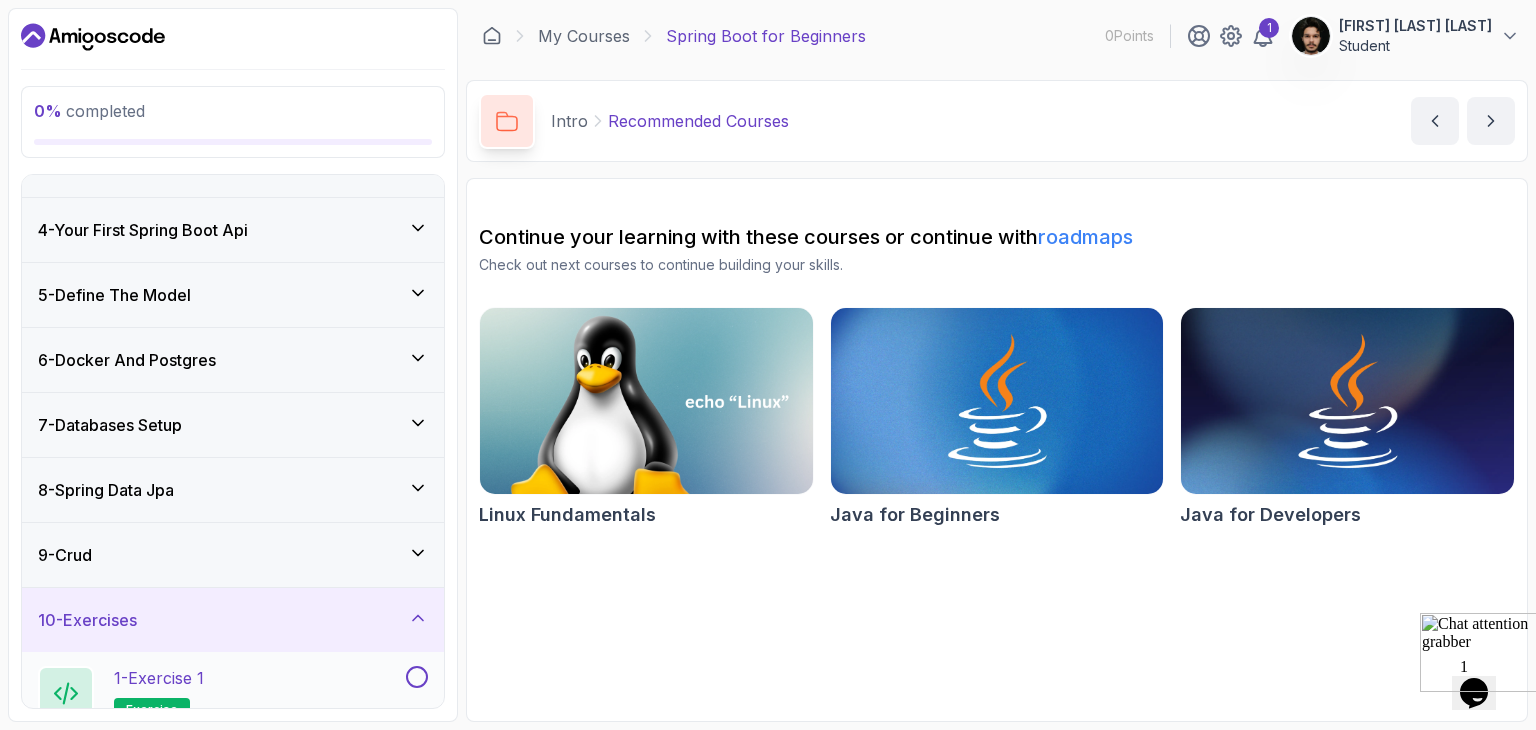 scroll, scrollTop: 173, scrollLeft: 0, axis: vertical 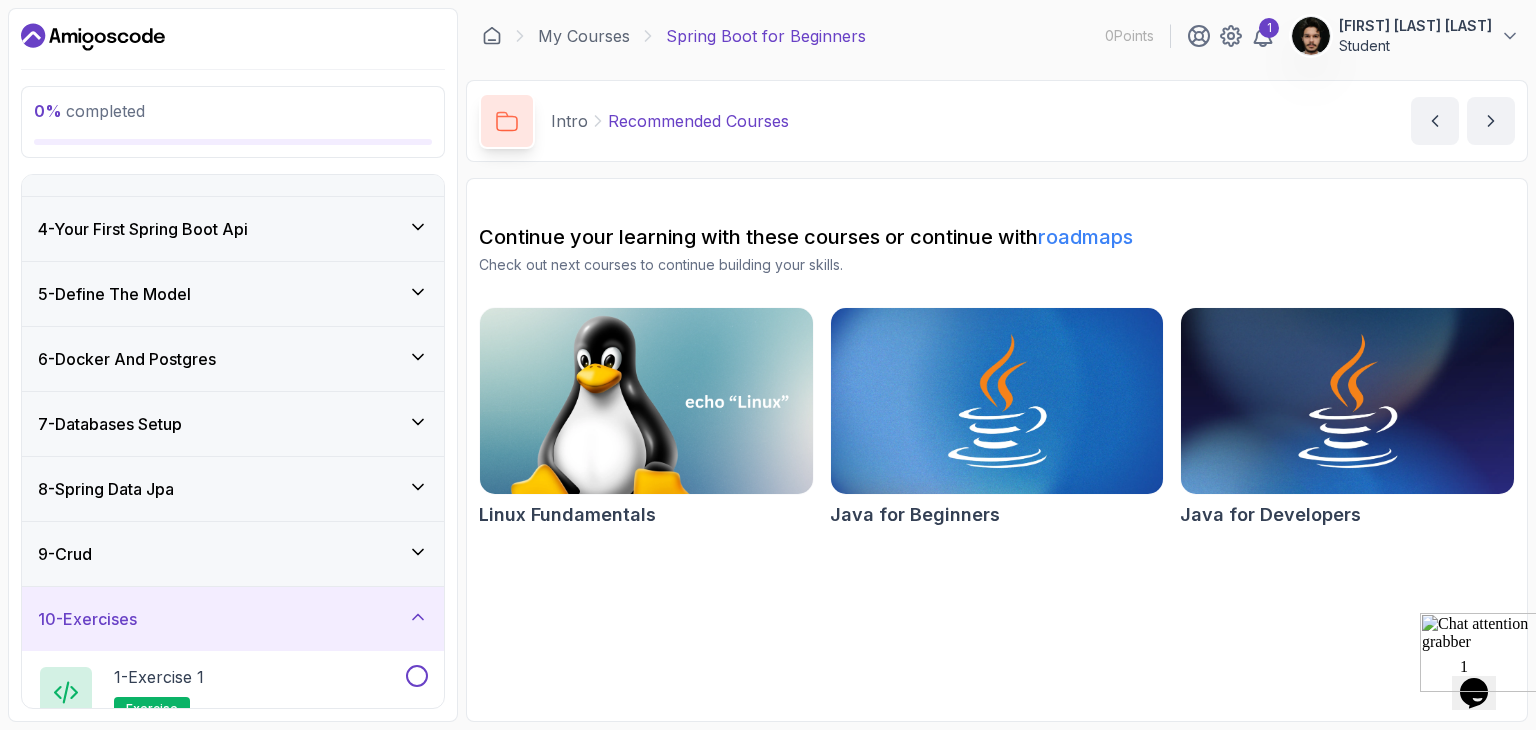click on "6  -  Docker And Postgres" at bounding box center [233, 359] 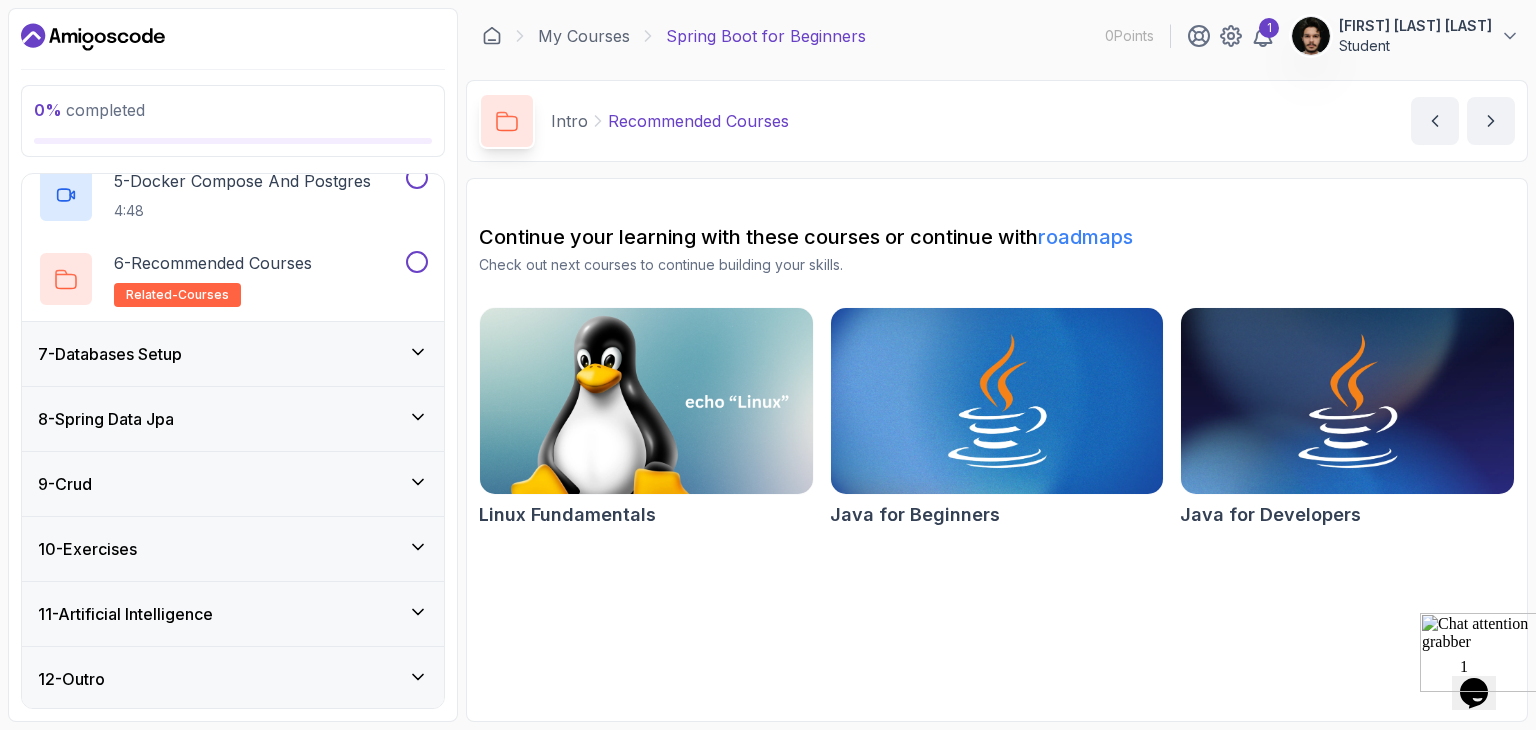 click on "10  -  Exercises" at bounding box center [233, 549] 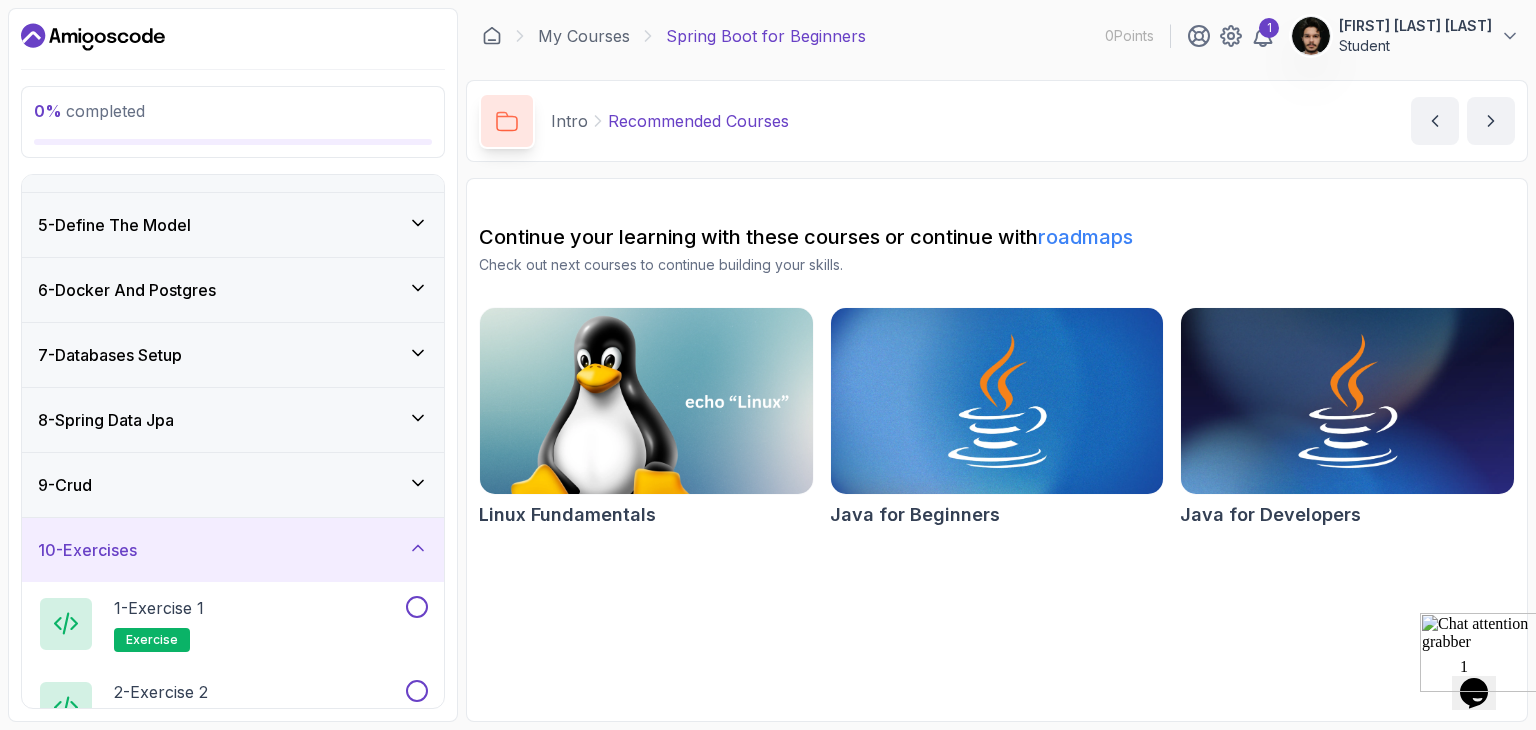 scroll, scrollTop: 494, scrollLeft: 0, axis: vertical 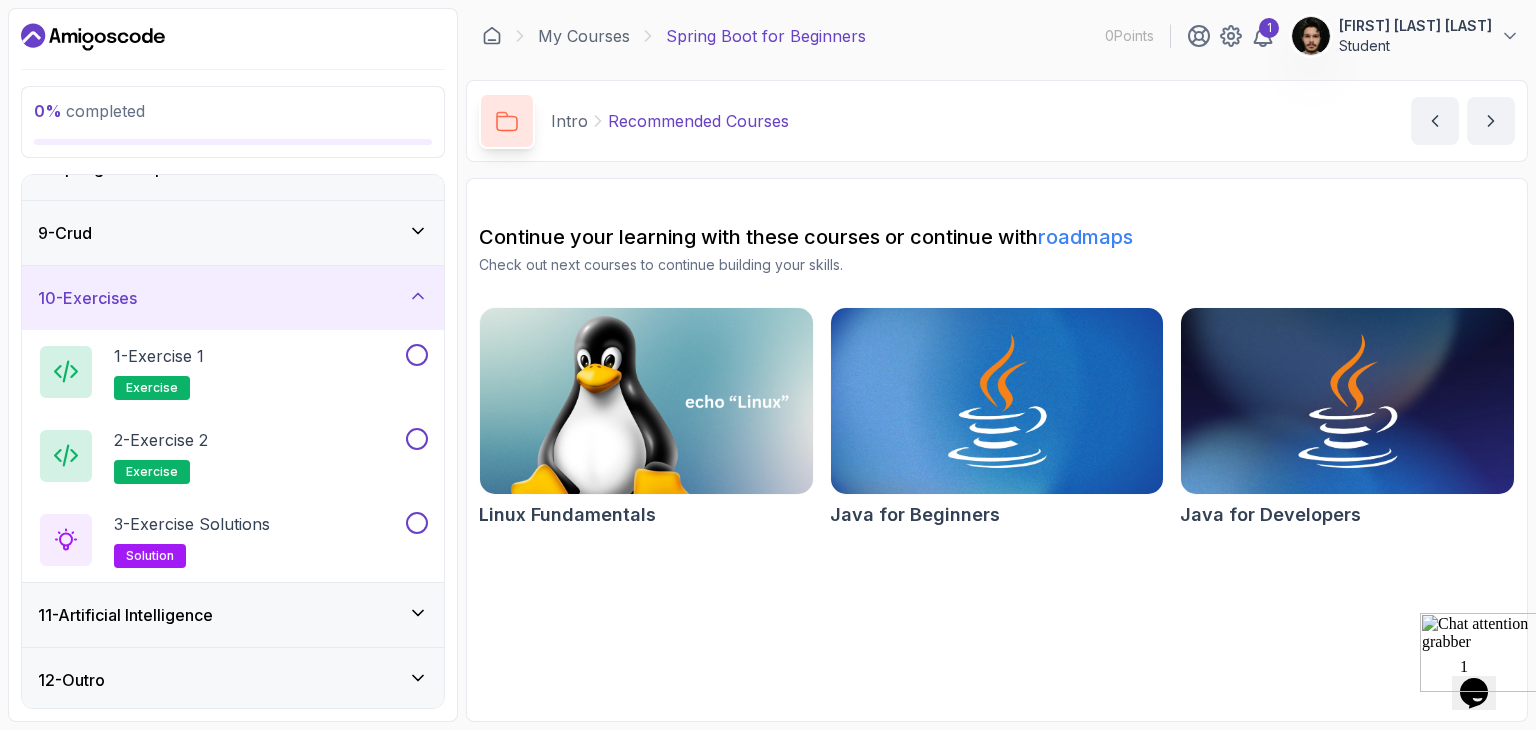 click on "11  -  Artificial Intelligence" at bounding box center [233, 615] 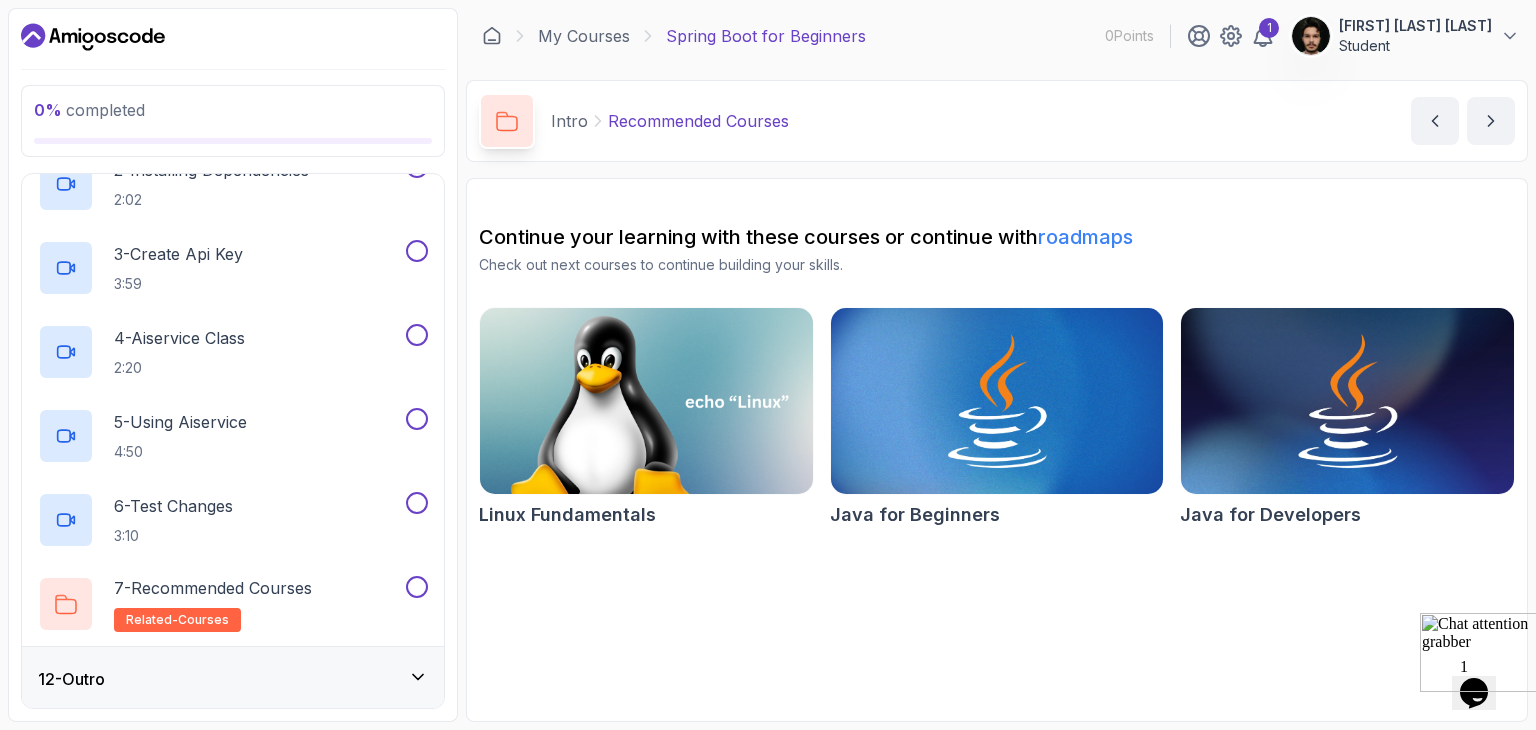 click on "12  -  Outro" at bounding box center [233, 679] 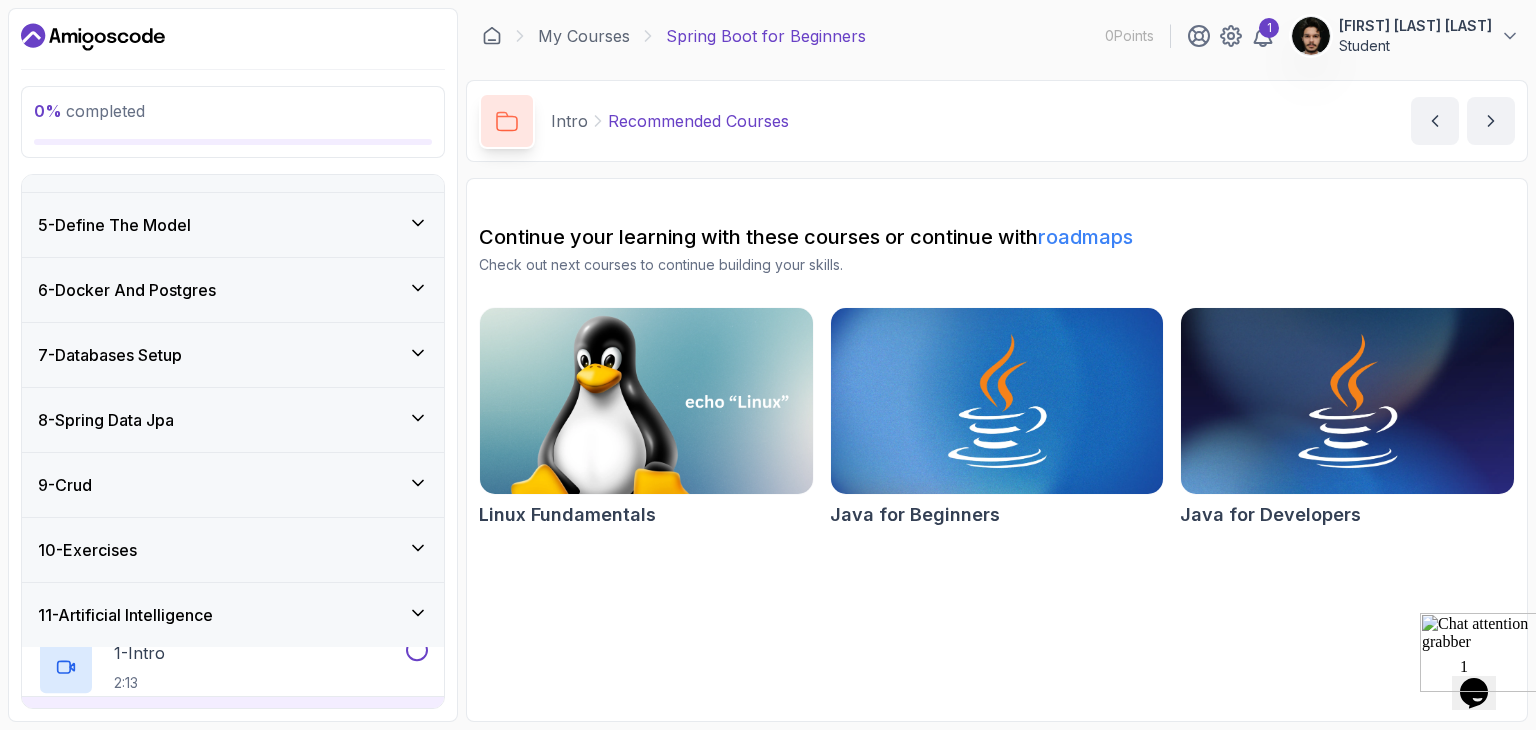scroll, scrollTop: 410, scrollLeft: 0, axis: vertical 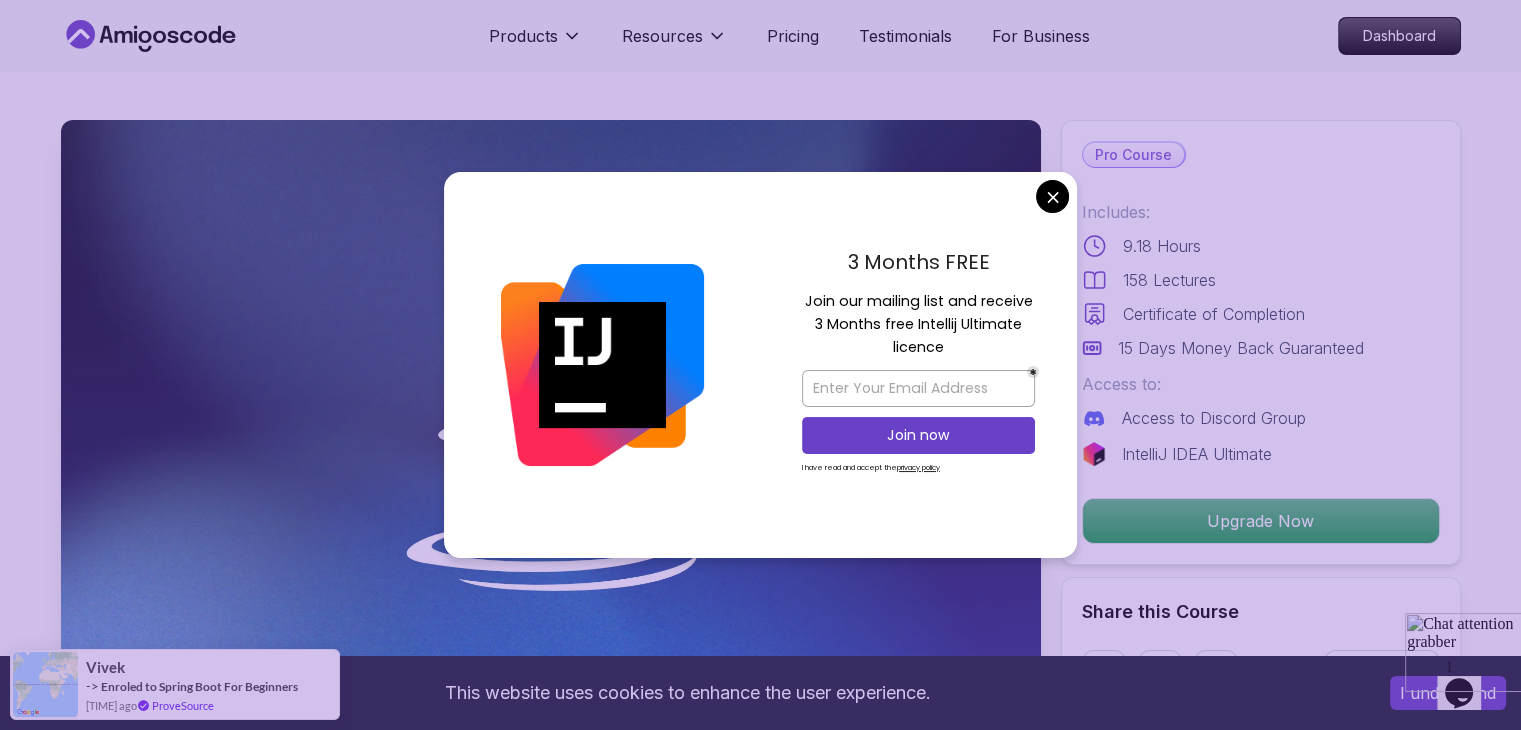 click on "This website uses cookies to enhance the user experience. I understand Products Resources Pricing Testimonials For Business Dashboard Products Resources Pricing Testimonials For Business Dashboard Java for Developers Learn advanced Java concepts to build scalable and maintainable applications. Mama Samba Braima Djalo  /   Instructor Pro Course Includes: 9.18 Hours 158 Lectures Certificate of Completion 15 Days Money Back Guaranteed Access to: Access to Discord Group IntelliJ IDEA Ultimate Upgrade Now Share this Course or Copy link Got a Team of 5 or More? With one subscription, give your entire team access to all courses and features. Check our Business Plan Mama Samba Braima Djalo  /   Instructor What you will learn java intellij terminal bash Advanced Language Features - Understand access modifiers, the static keyword, and advanced method functionalities. Object-Oriented Programming - Dive into classes, objects, constructors, and concepts like `@Override` and `equals()`.
Java for Developers" at bounding box center [760, 5063] 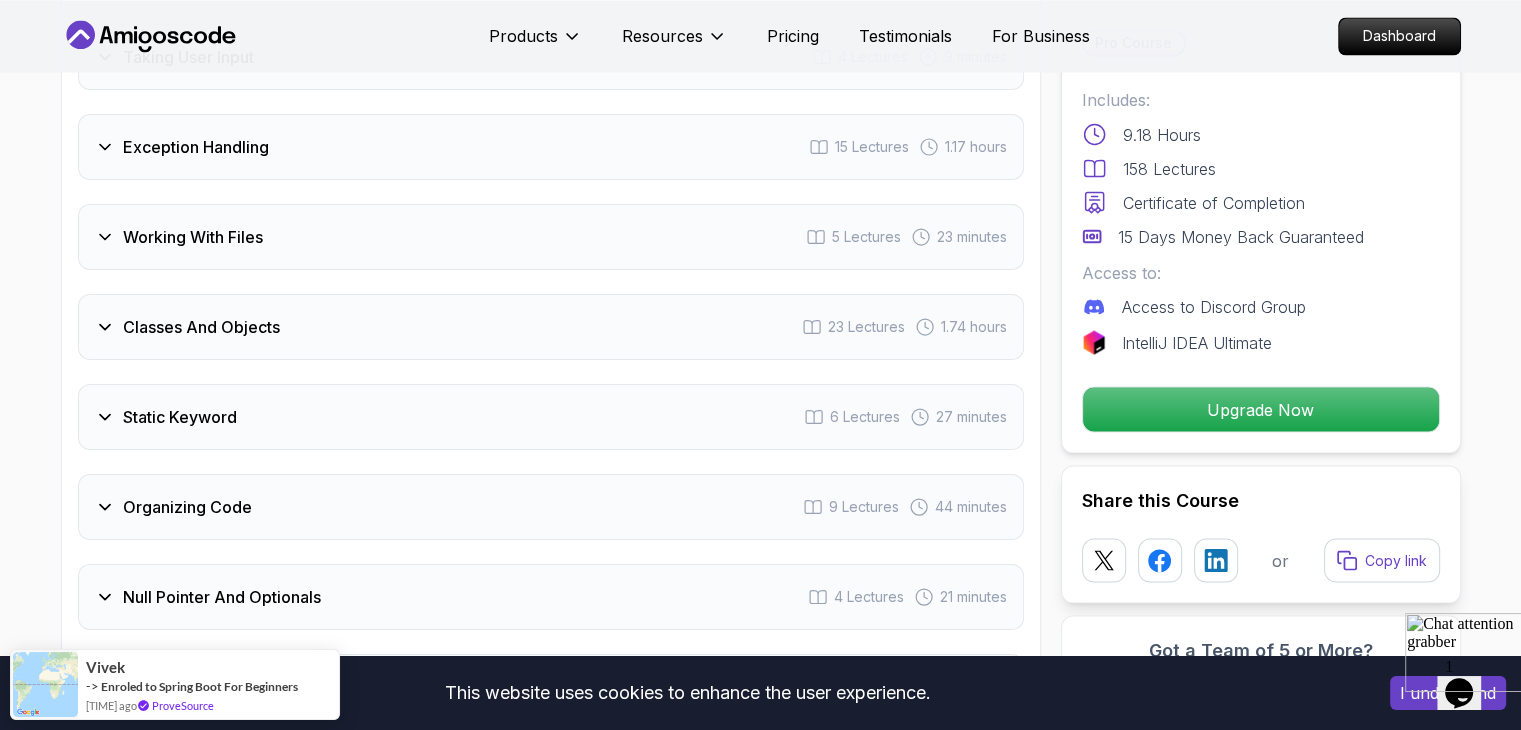 scroll, scrollTop: 3727, scrollLeft: 0, axis: vertical 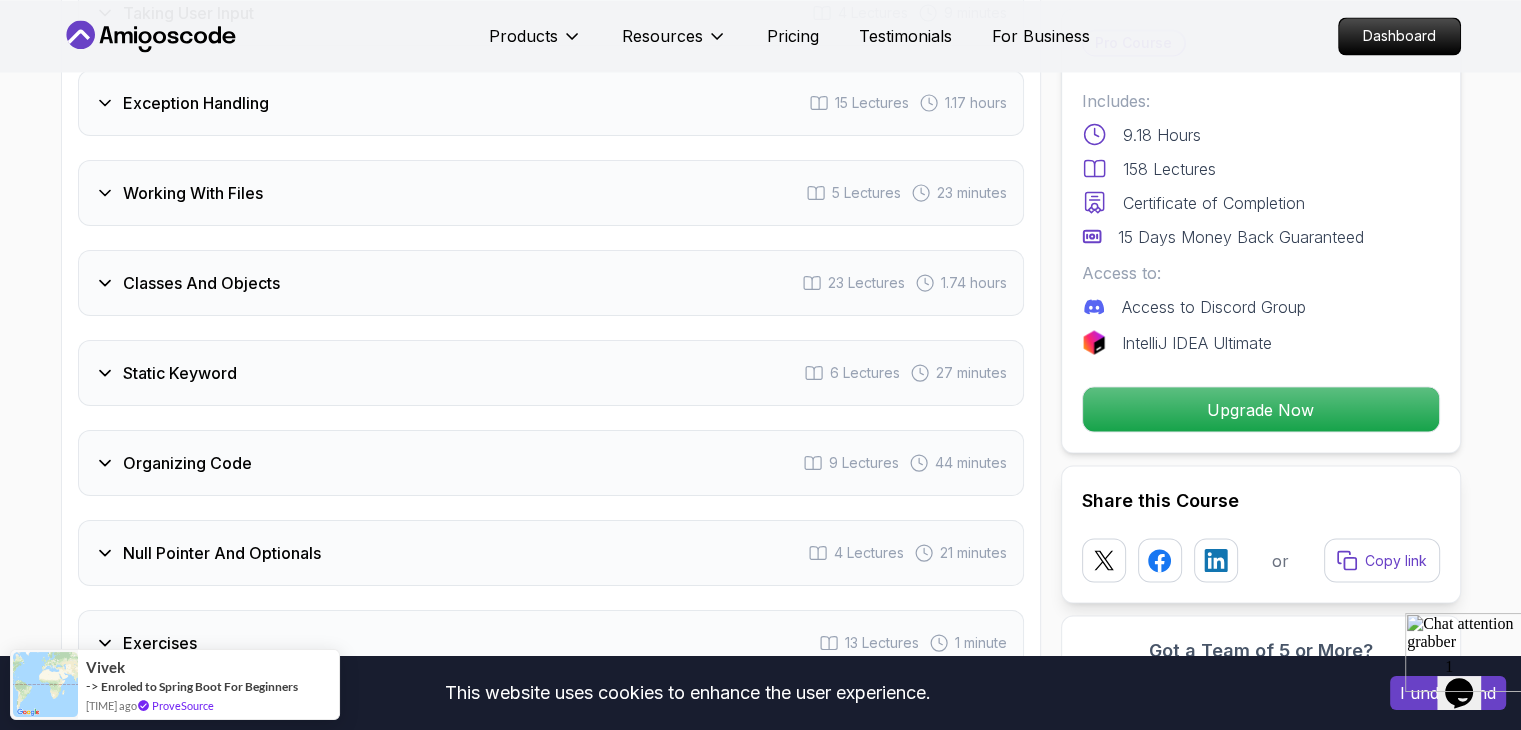 click on "Classes And Objects 23   Lectures     1.74 hours" at bounding box center (551, 283) 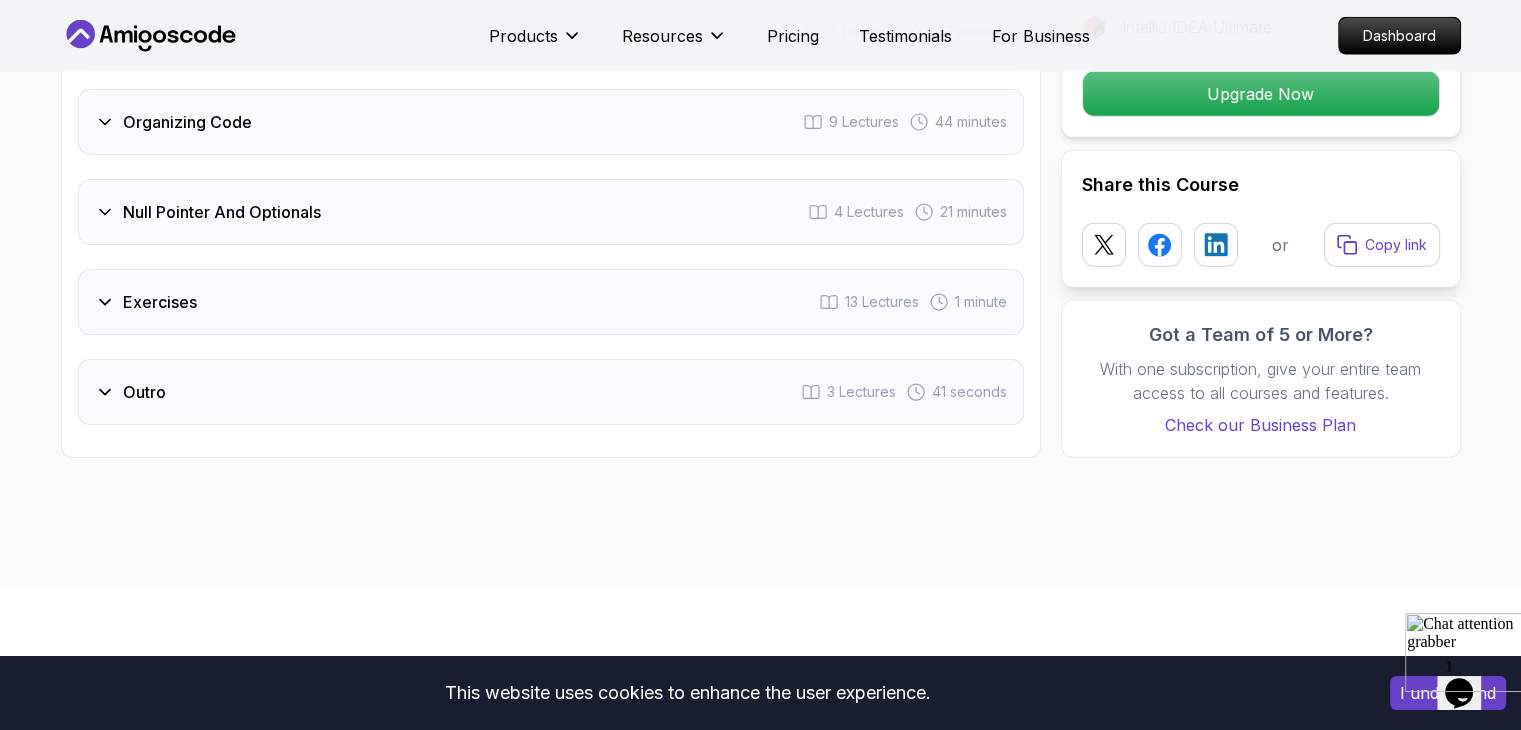click on "Exercises 13   Lectures     1 minute" at bounding box center (551, 302) 